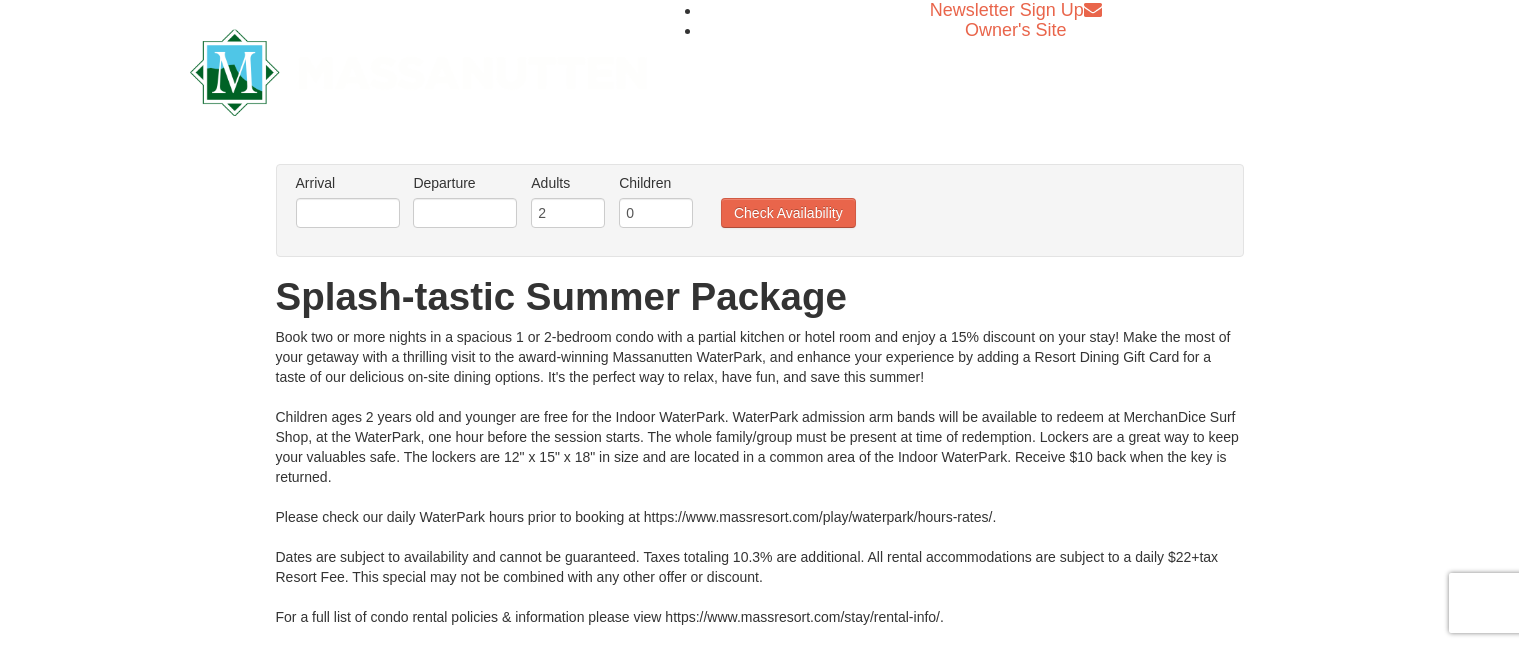 scroll, scrollTop: 0, scrollLeft: 0, axis: both 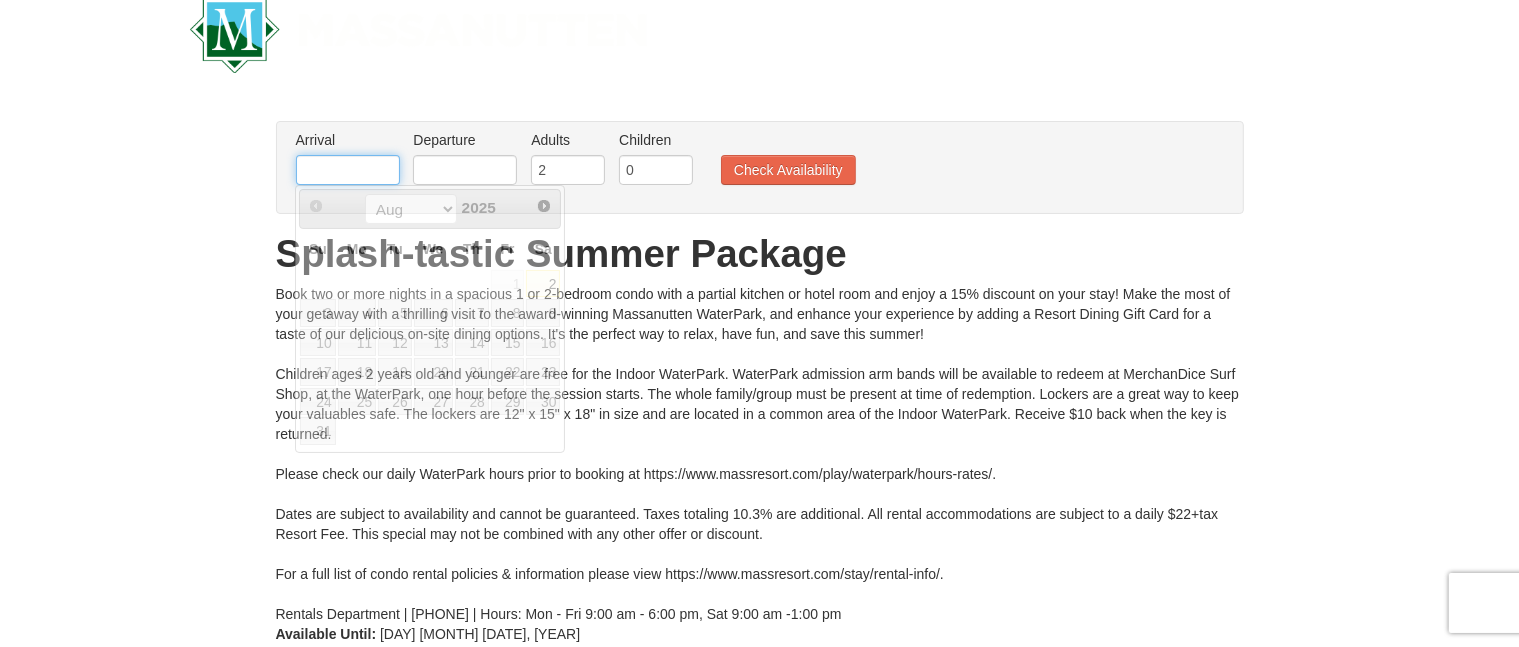 click at bounding box center [348, 170] 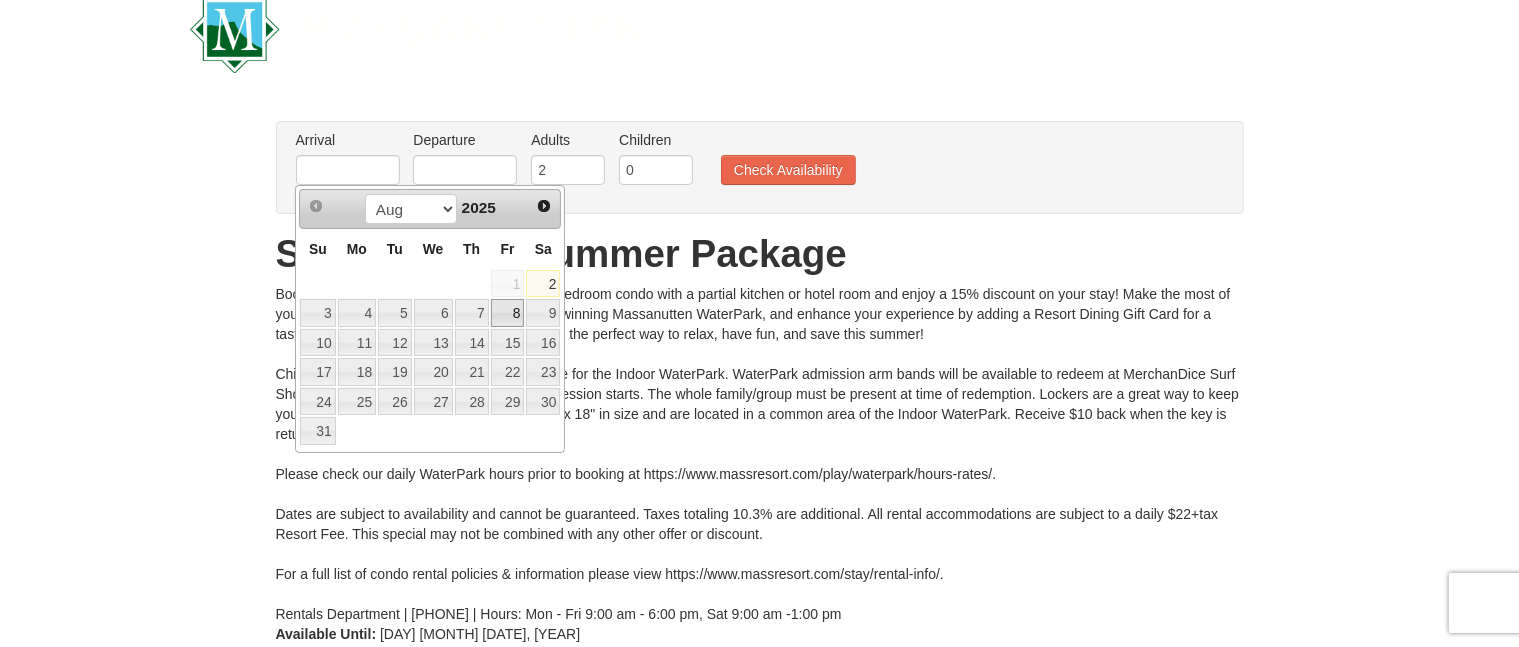 click on "8" at bounding box center (508, 313) 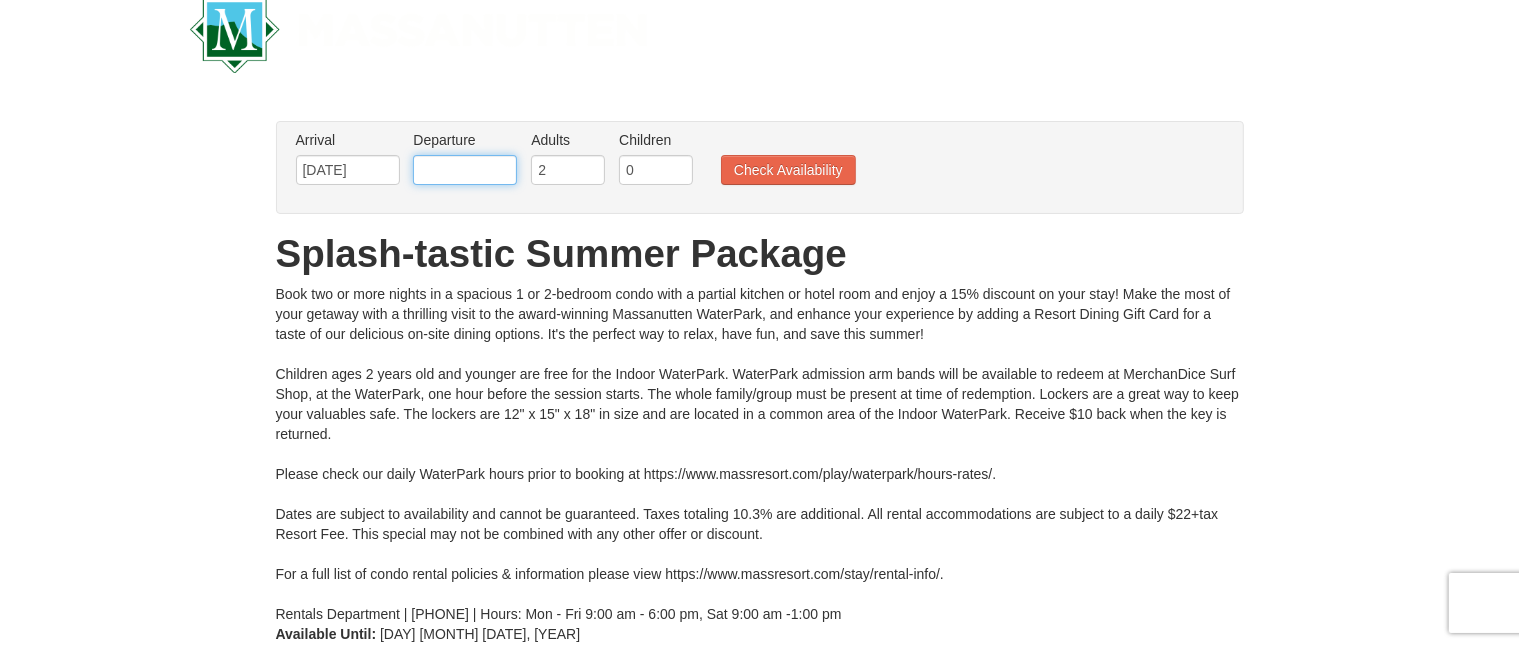 click at bounding box center (465, 170) 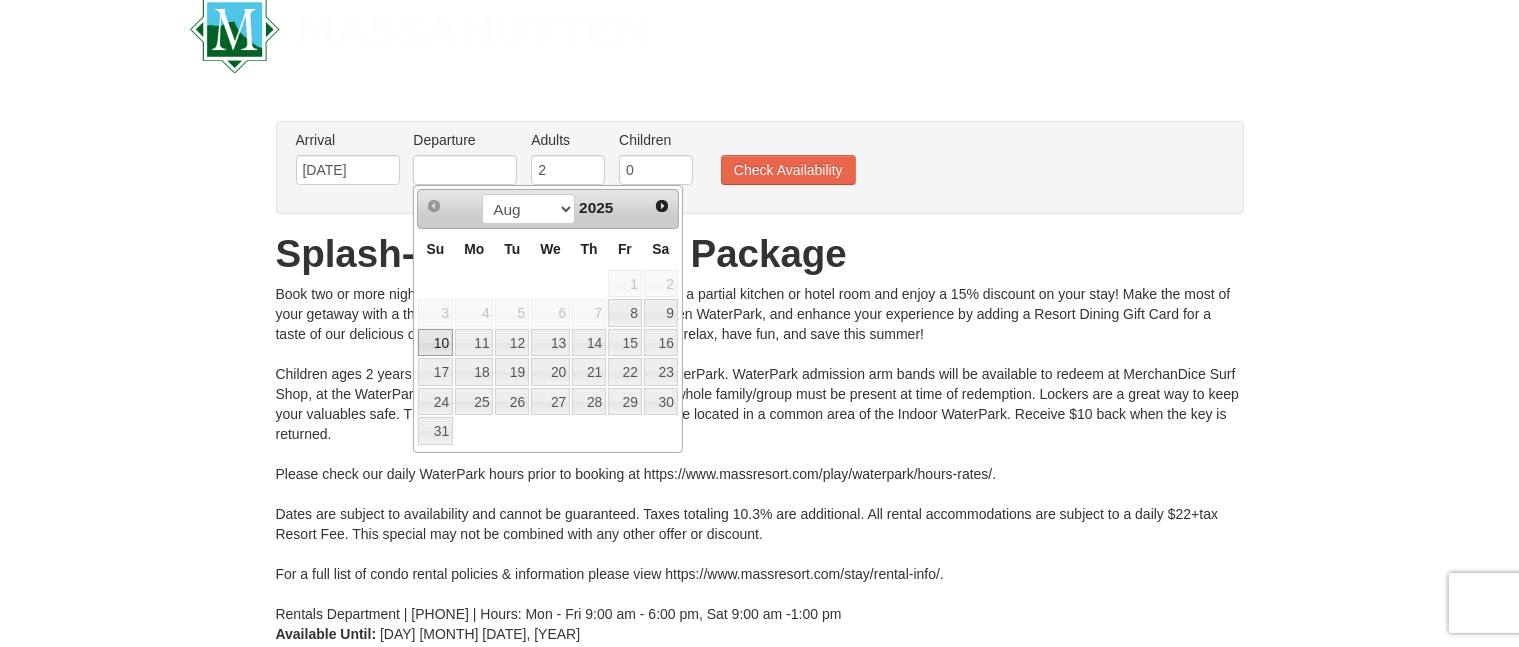 click on "10" at bounding box center (435, 343) 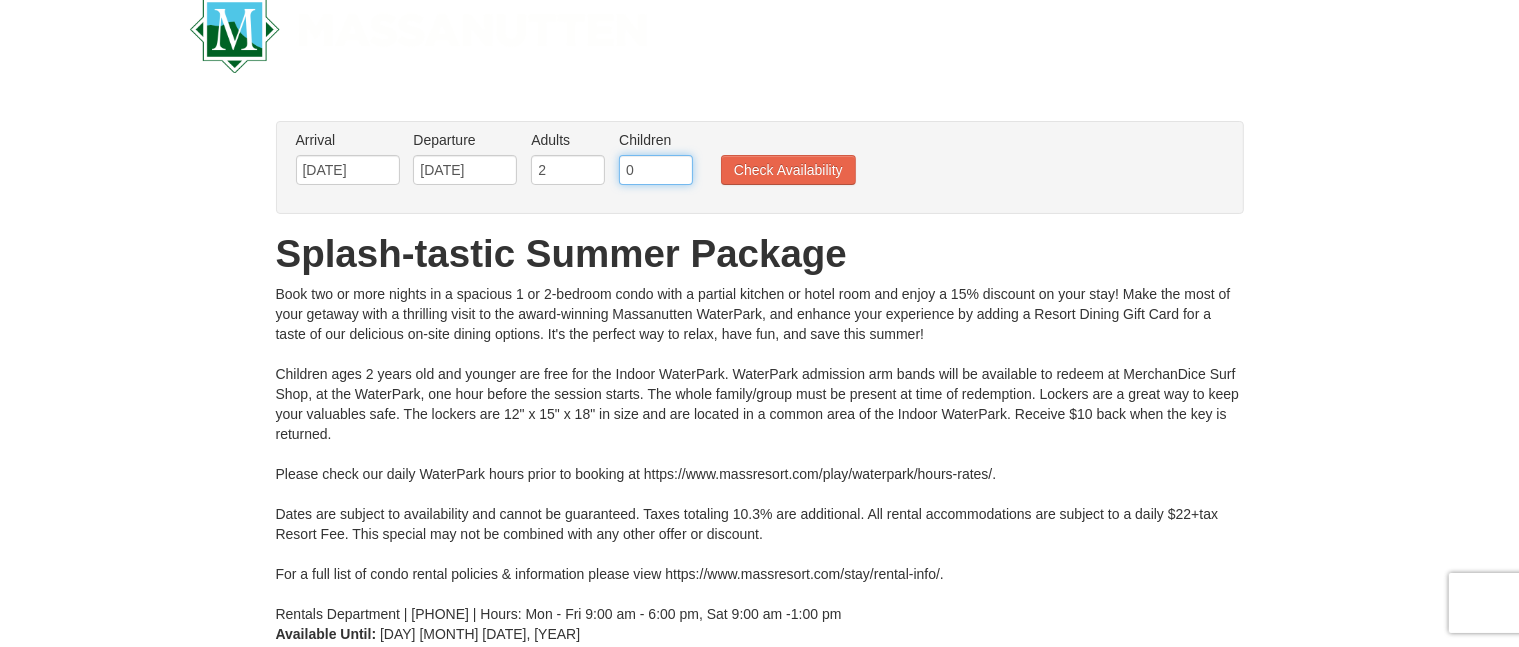 click on "0" at bounding box center (656, 170) 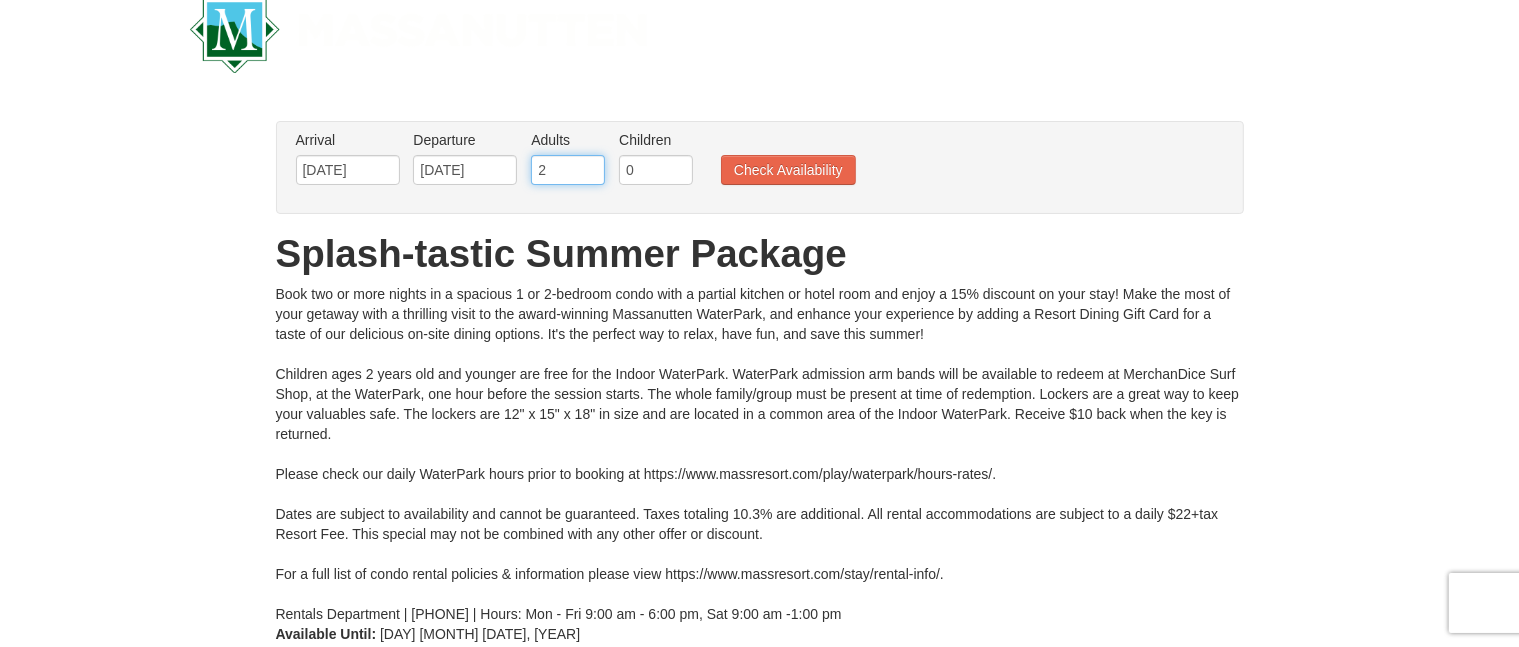click on "2" at bounding box center (568, 170) 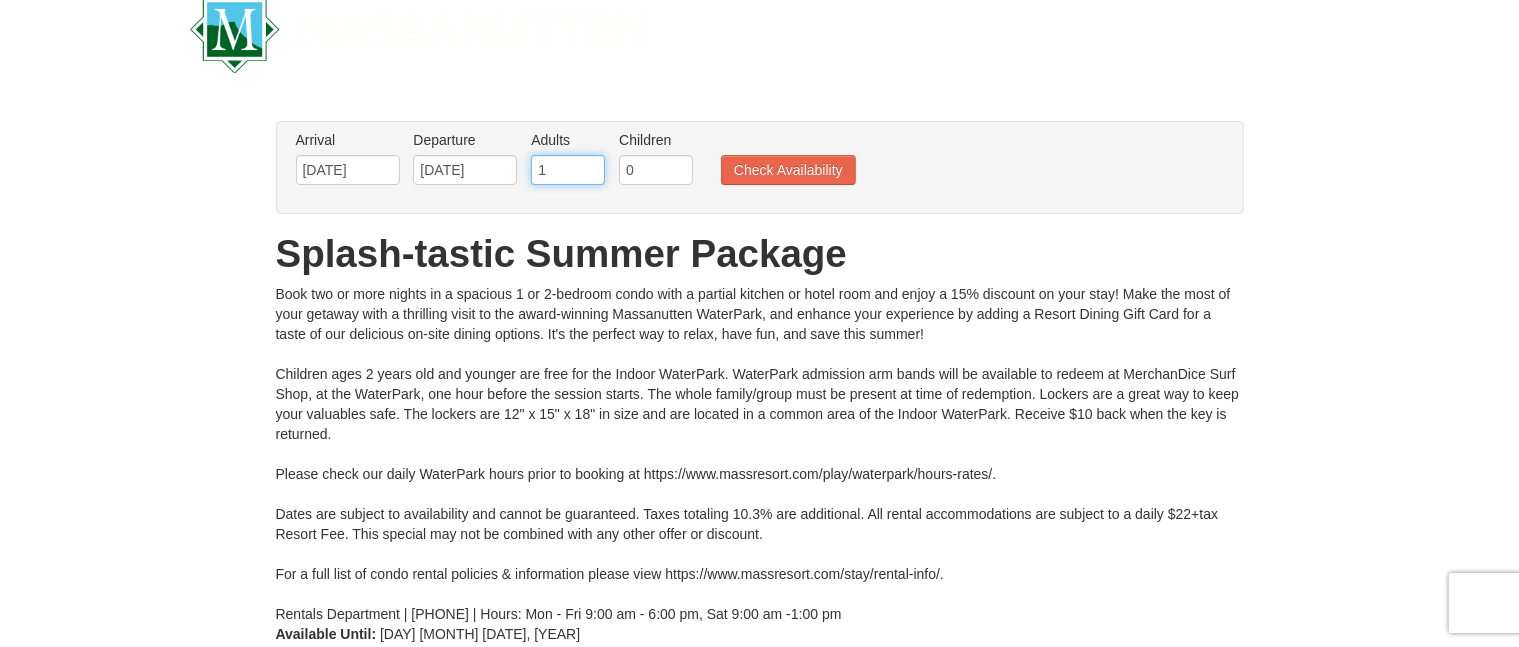 type on "1" 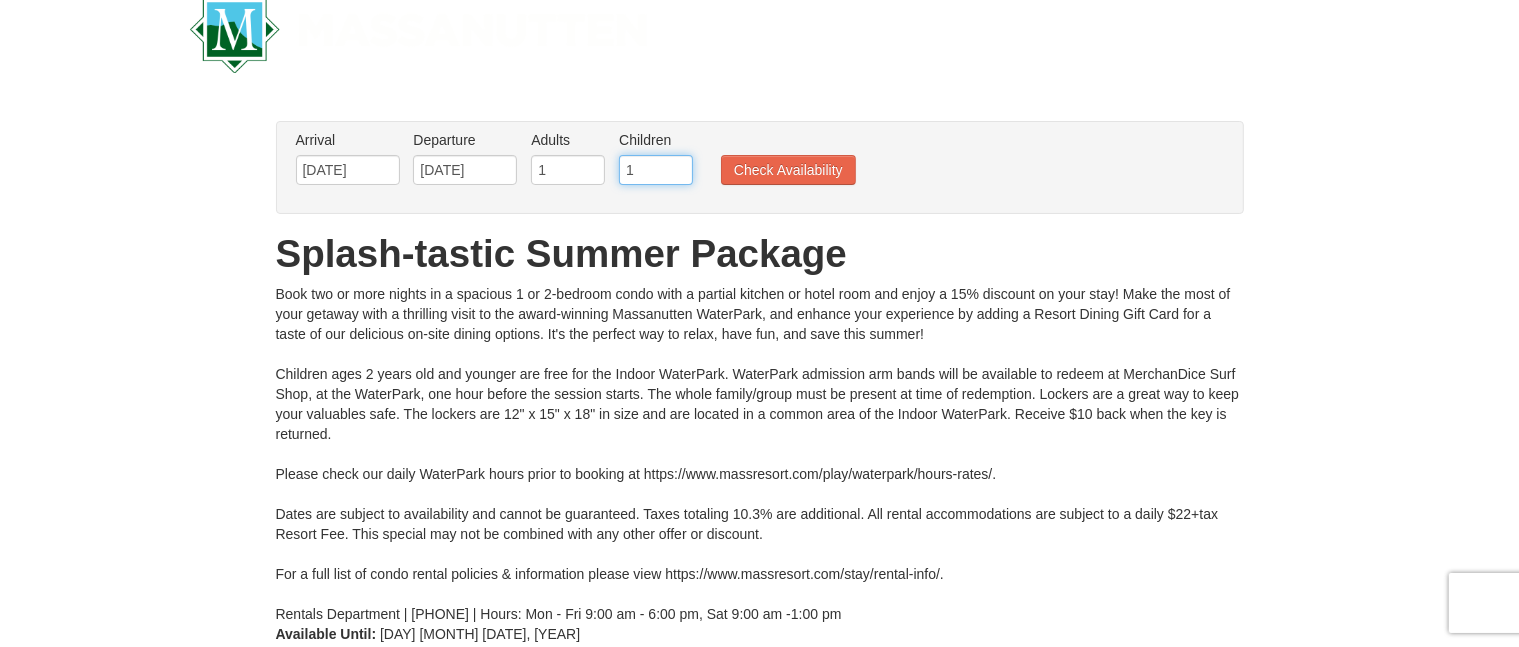 type on "1" 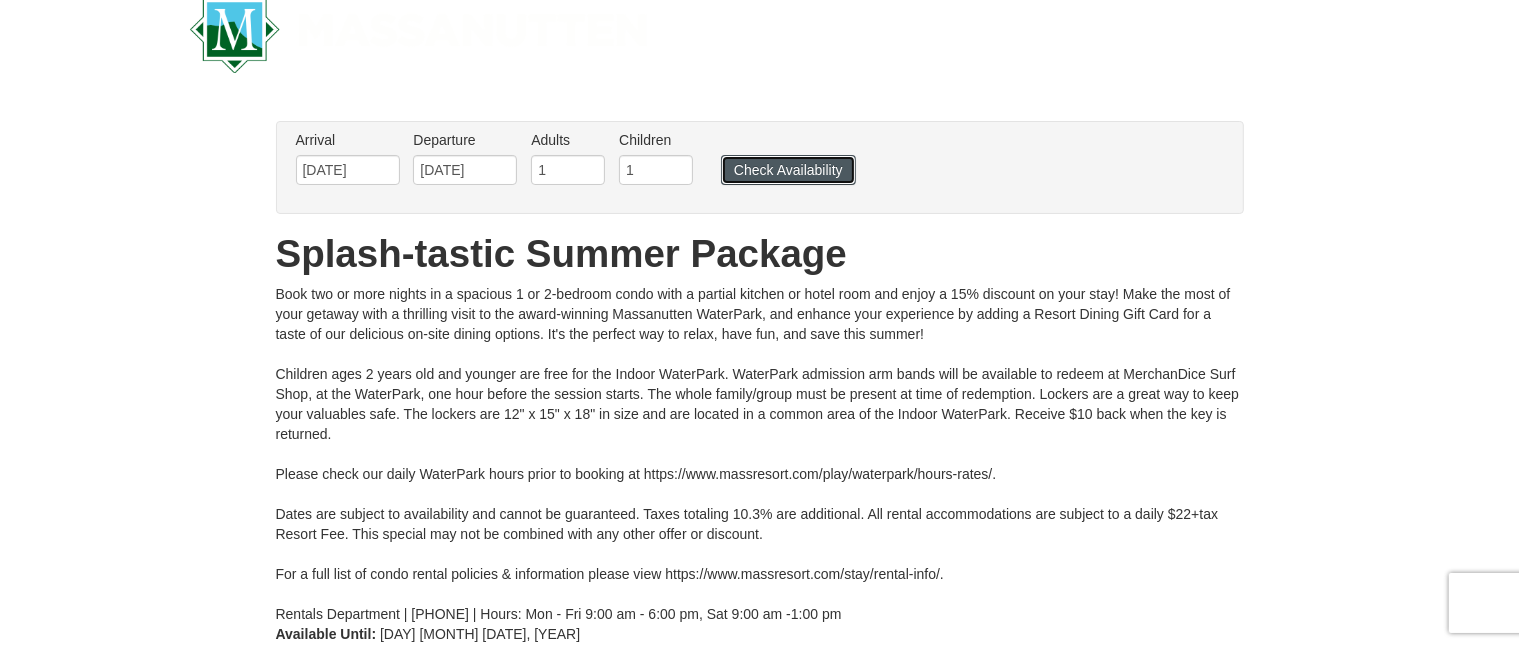 click on "Check Availability" at bounding box center (788, 170) 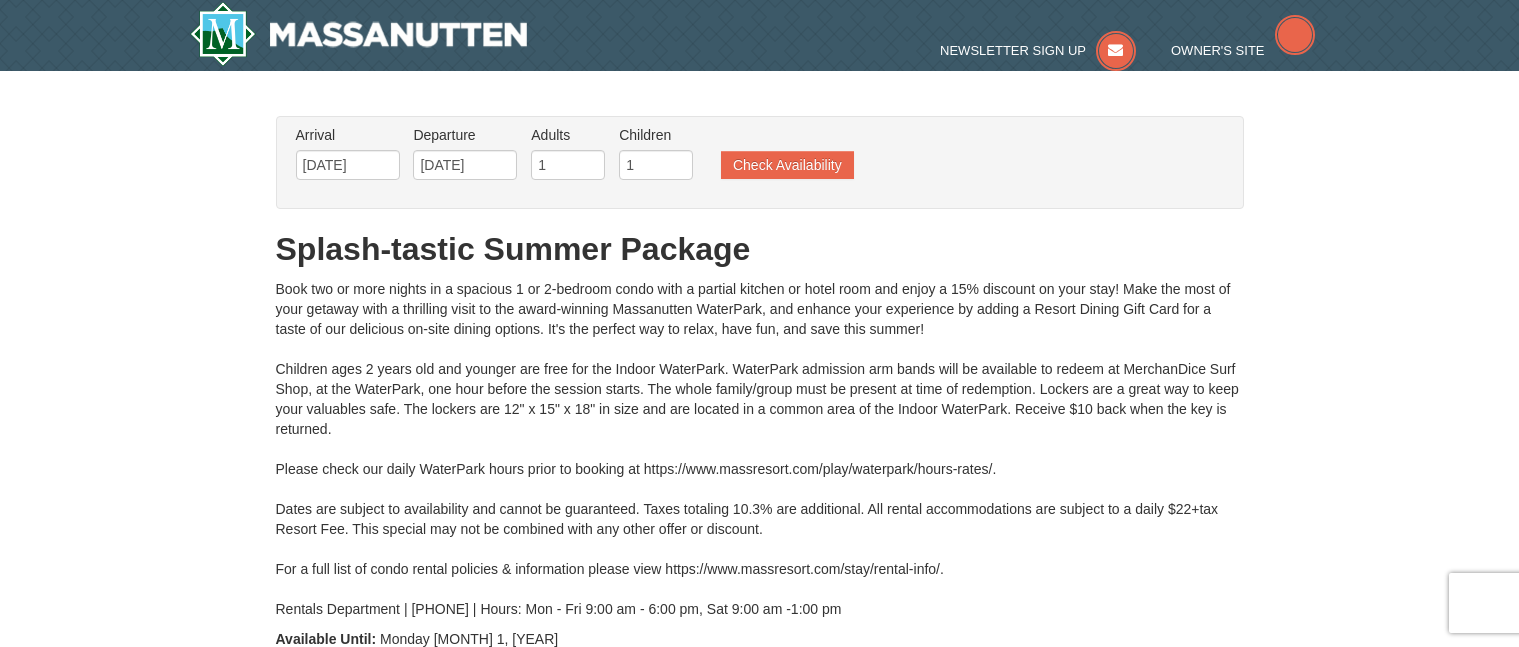 scroll, scrollTop: 0, scrollLeft: 0, axis: both 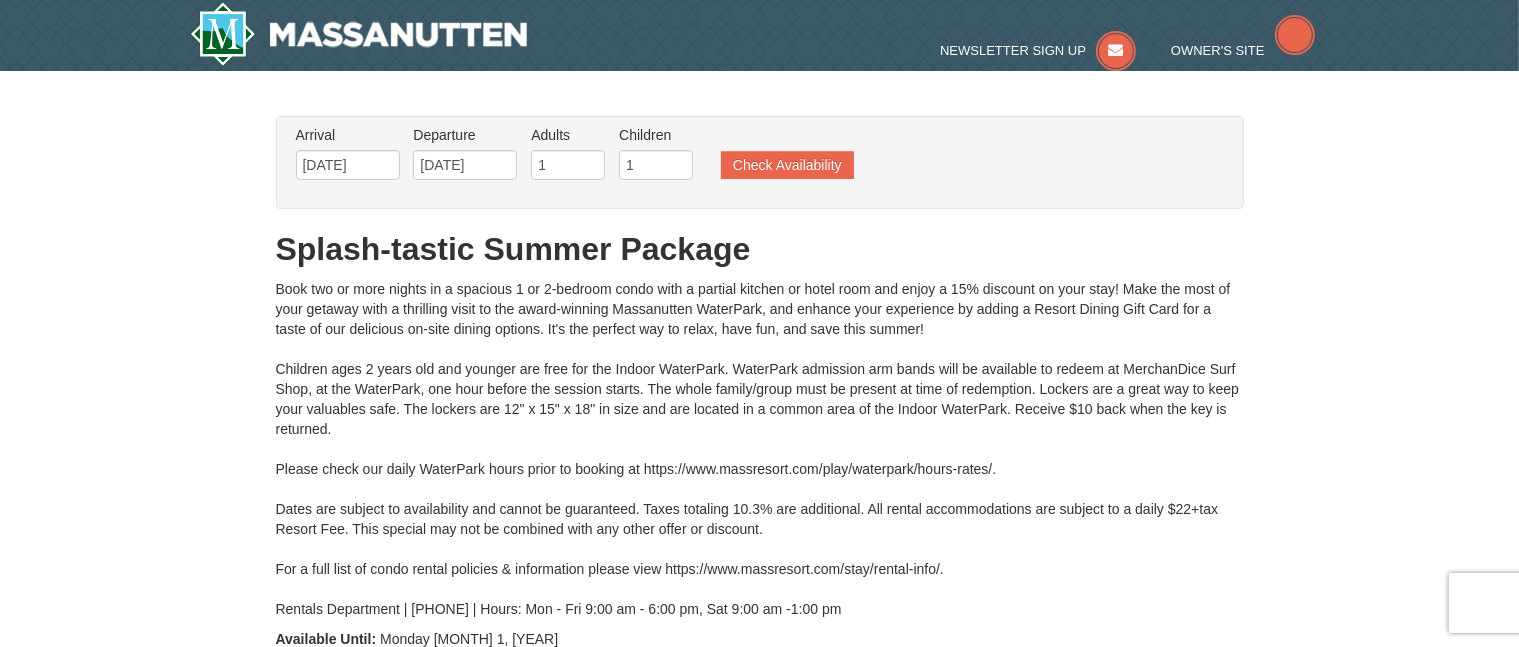 type on "08/08/2025" 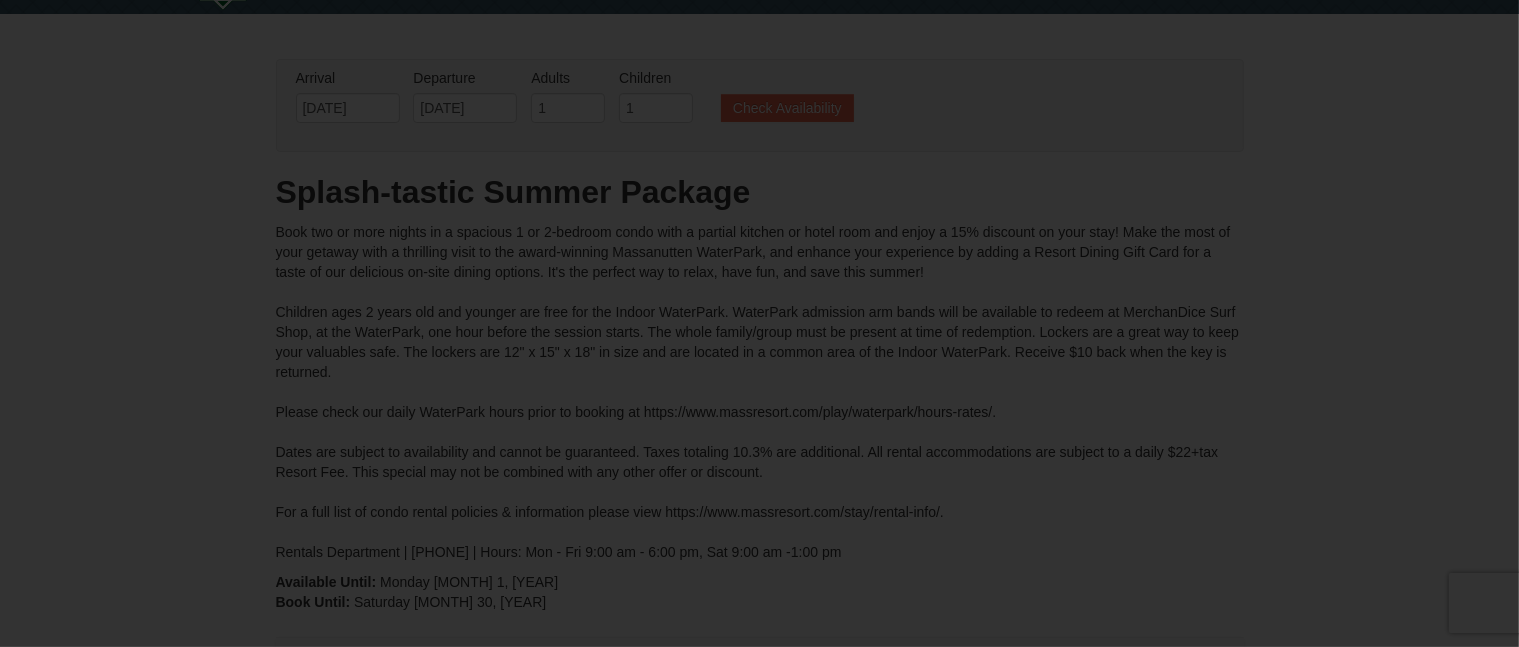 scroll, scrollTop: 0, scrollLeft: 0, axis: both 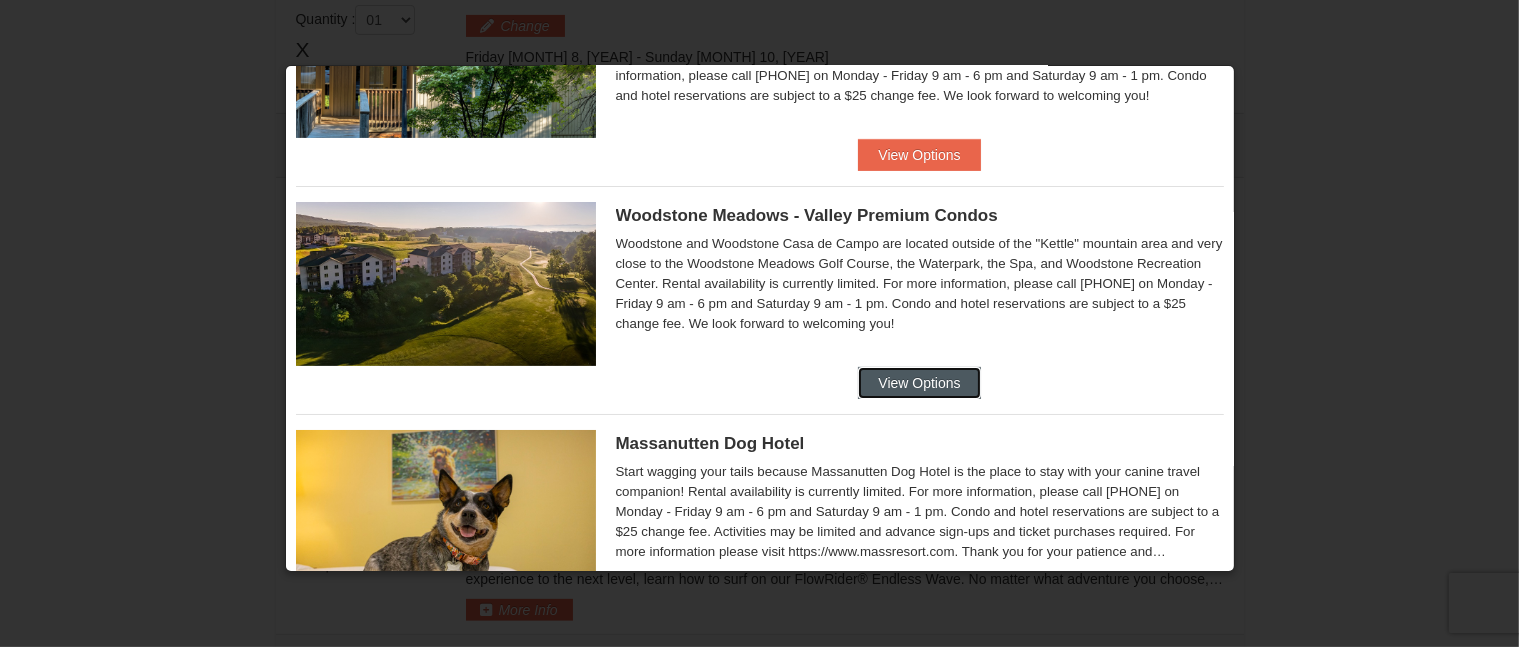 click on "View Options" at bounding box center (919, 383) 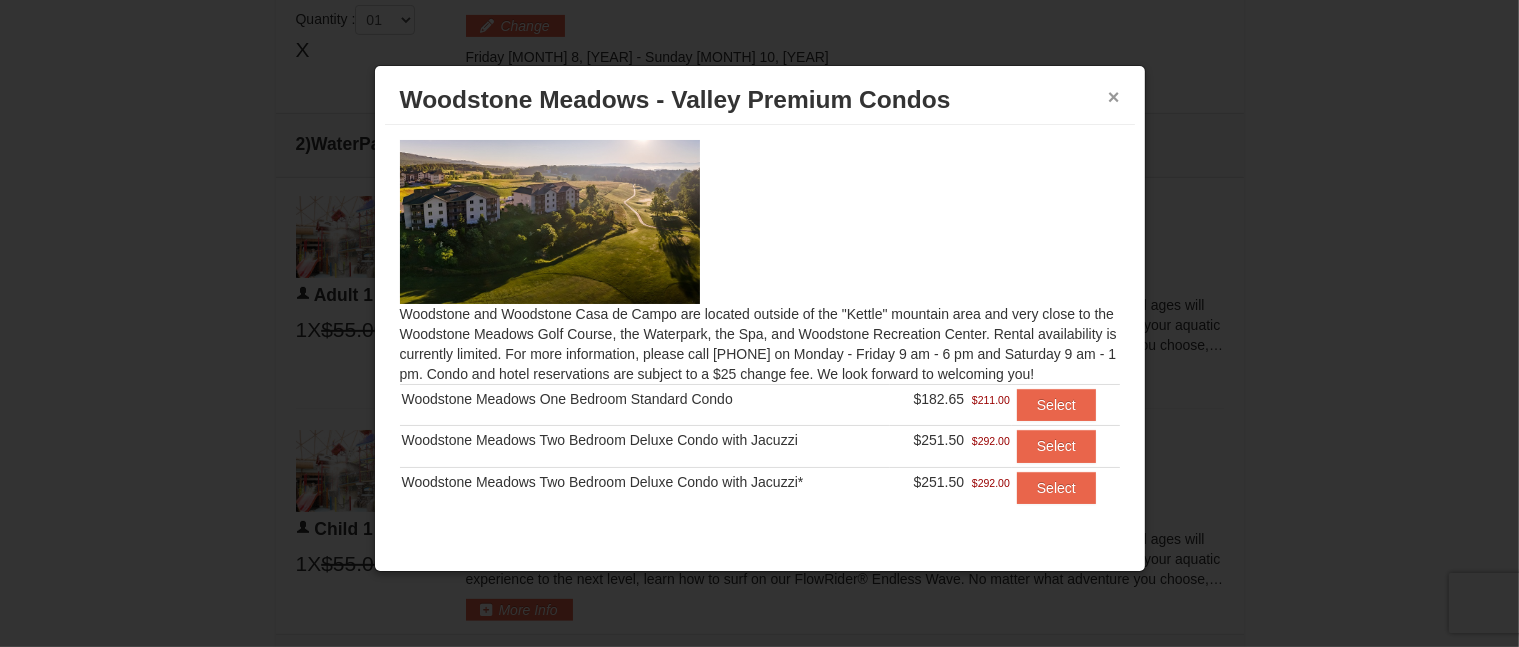 click on "×" at bounding box center (1114, 97) 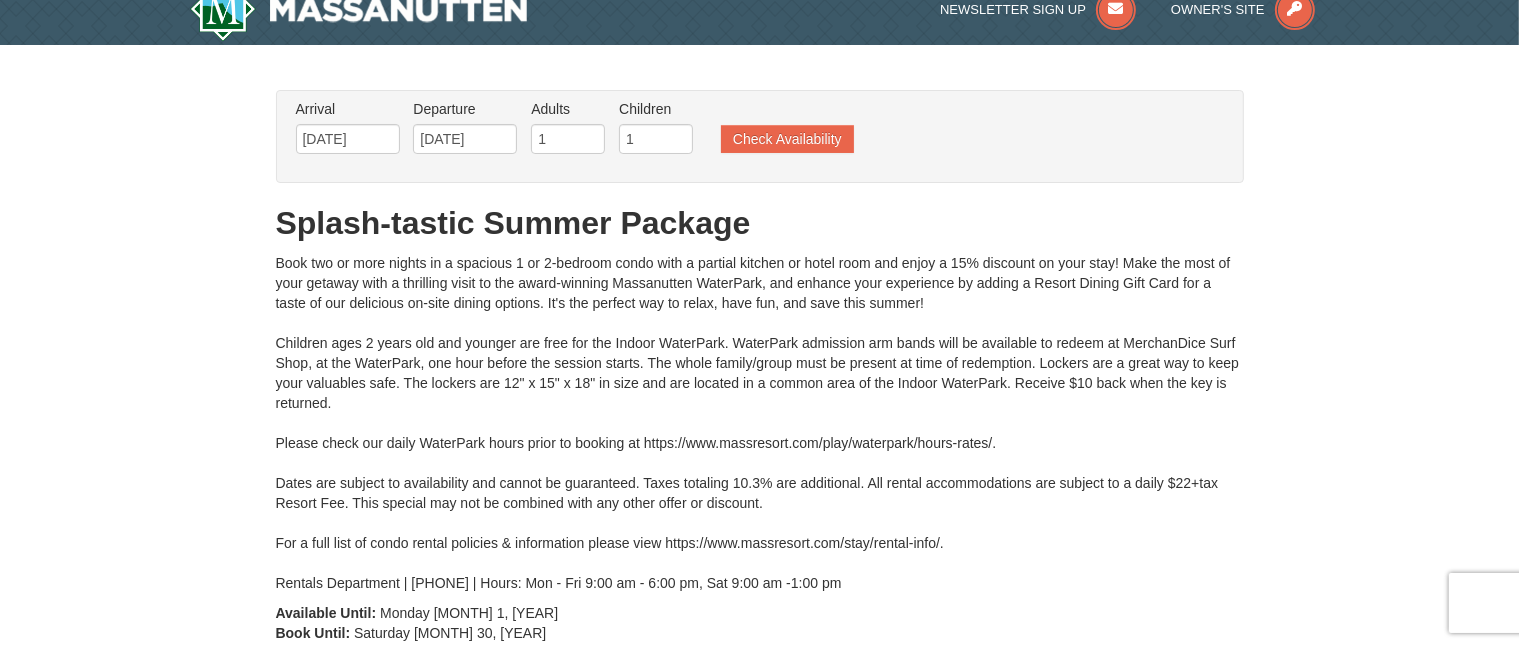 scroll, scrollTop: 0, scrollLeft: 0, axis: both 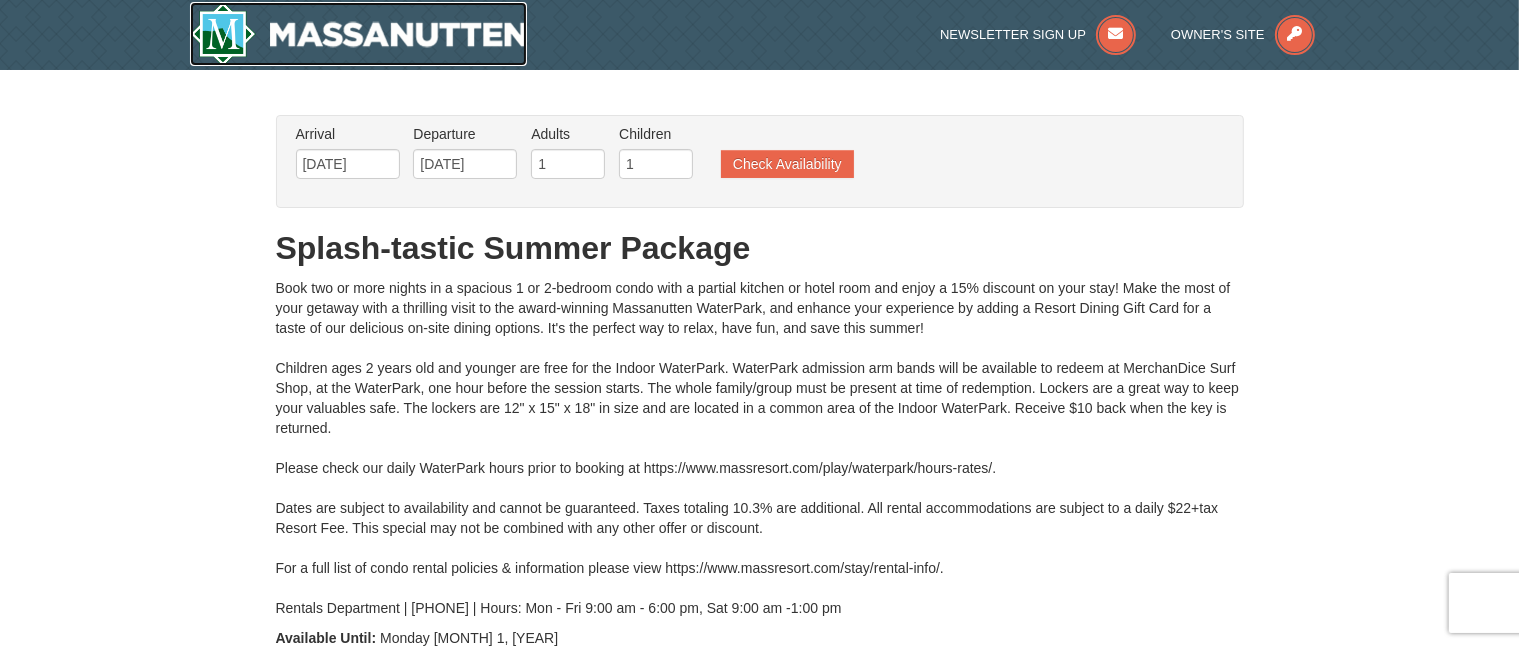 click at bounding box center [359, 34] 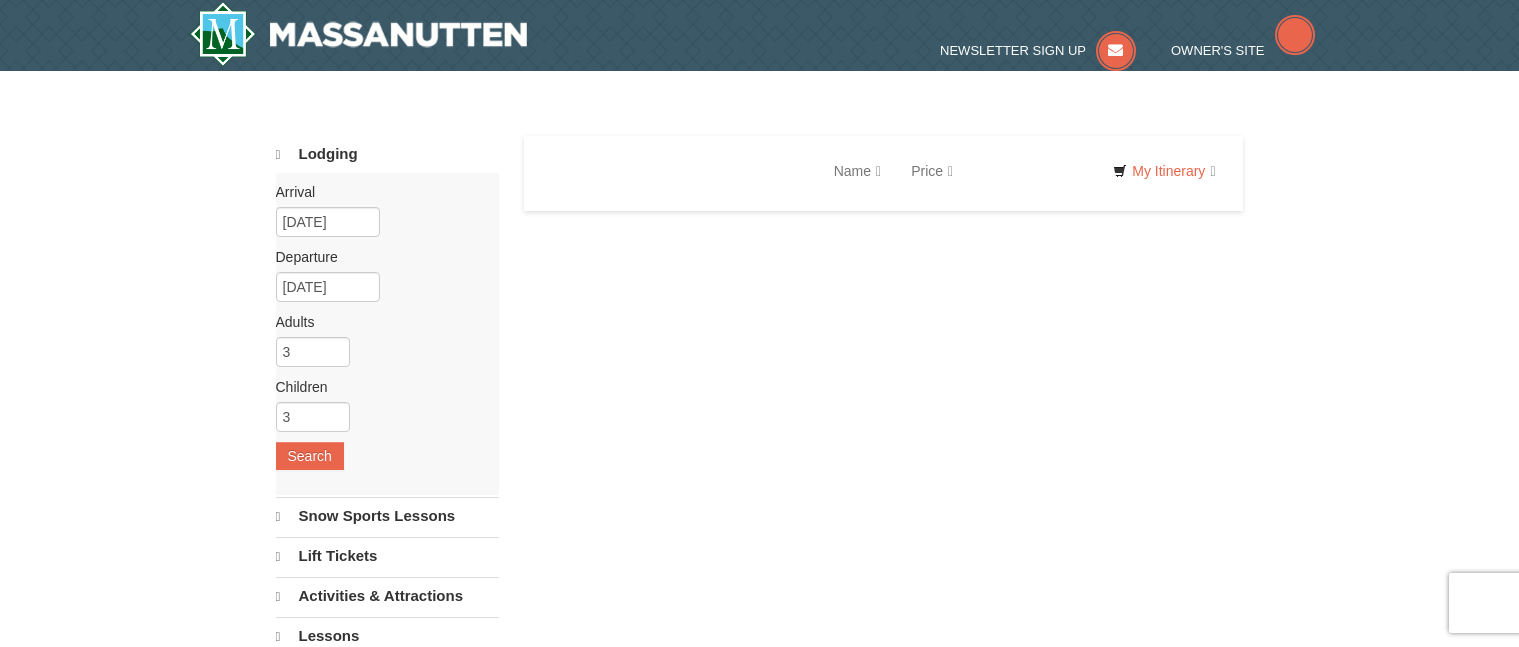 scroll, scrollTop: 0, scrollLeft: 0, axis: both 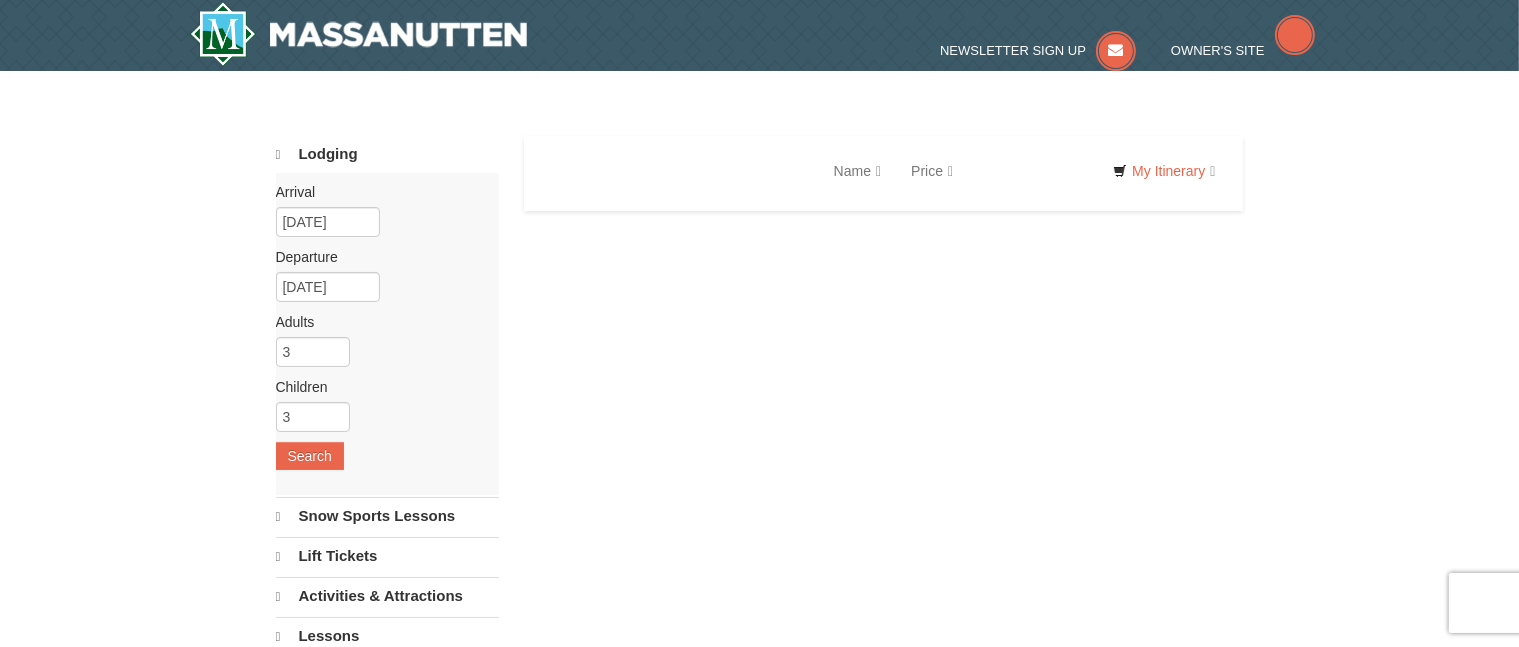 select on "8" 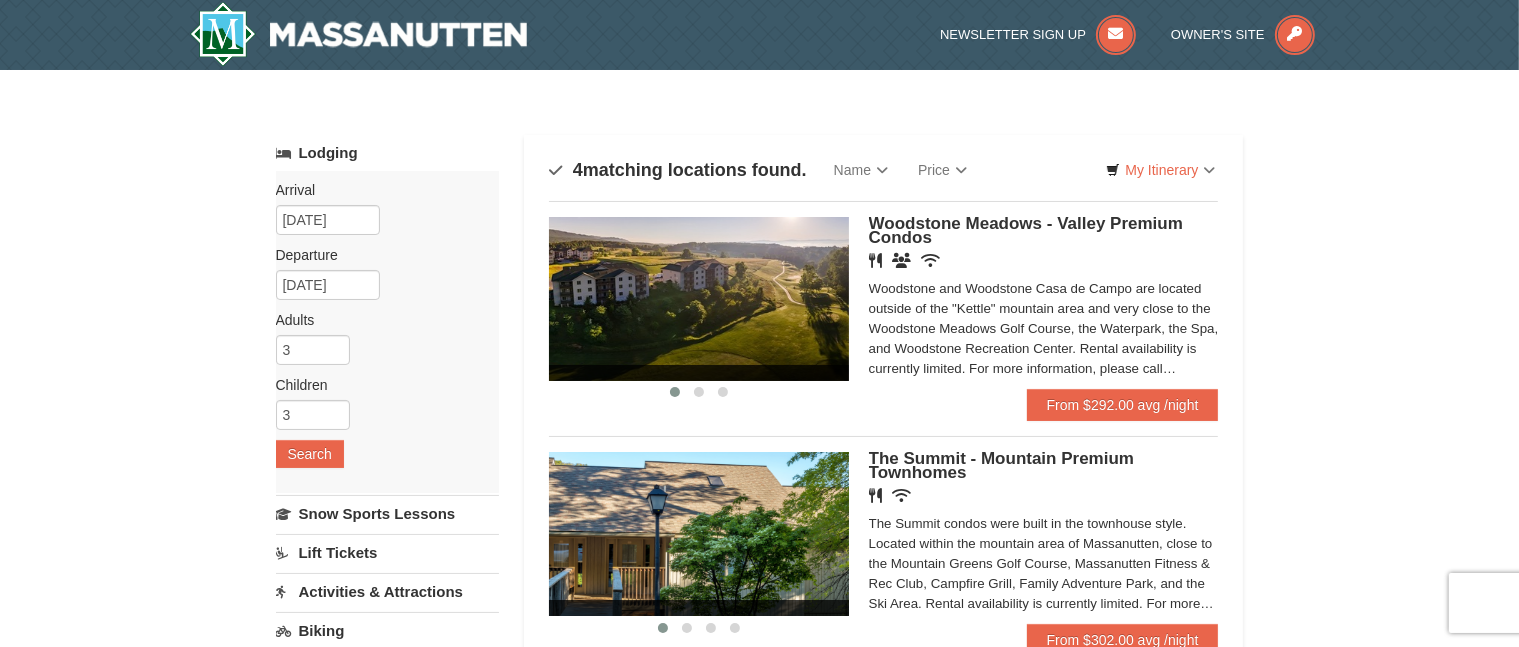 scroll, scrollTop: 0, scrollLeft: 0, axis: both 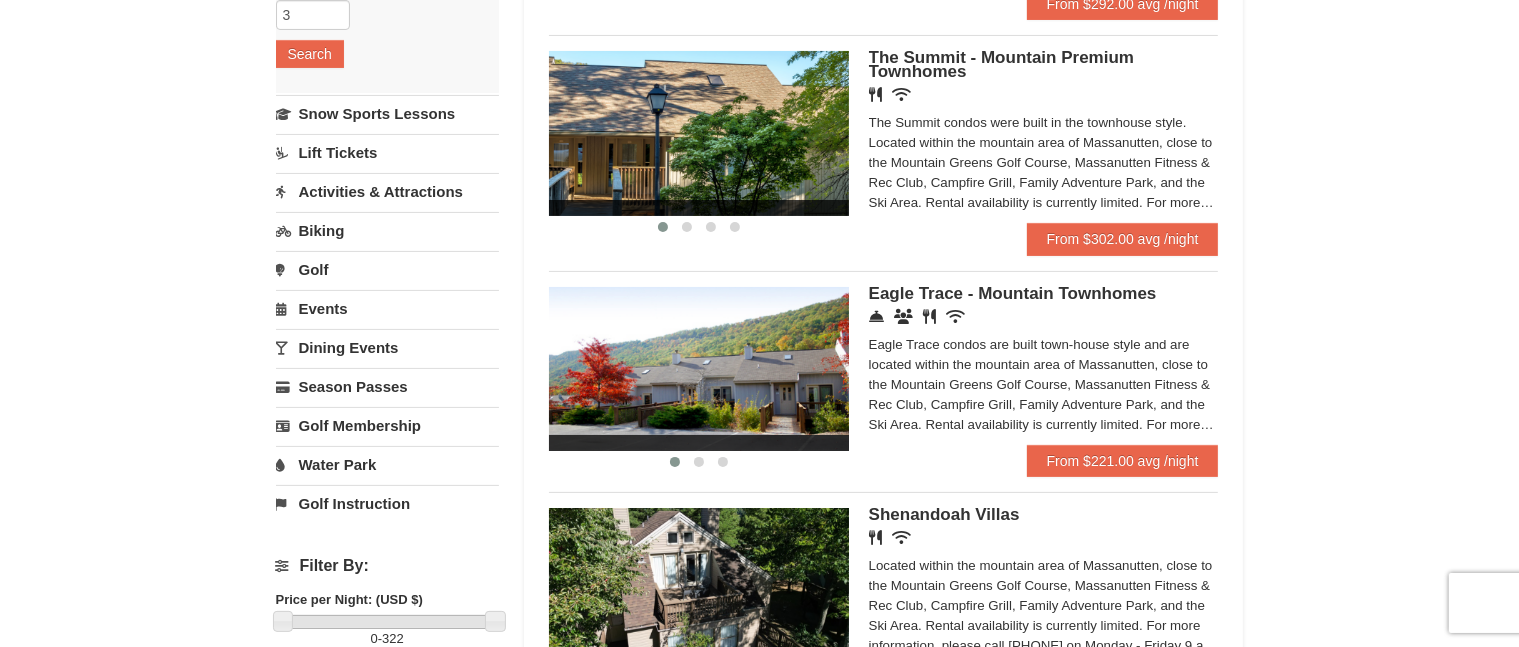 click on "Water Park" at bounding box center [387, 464] 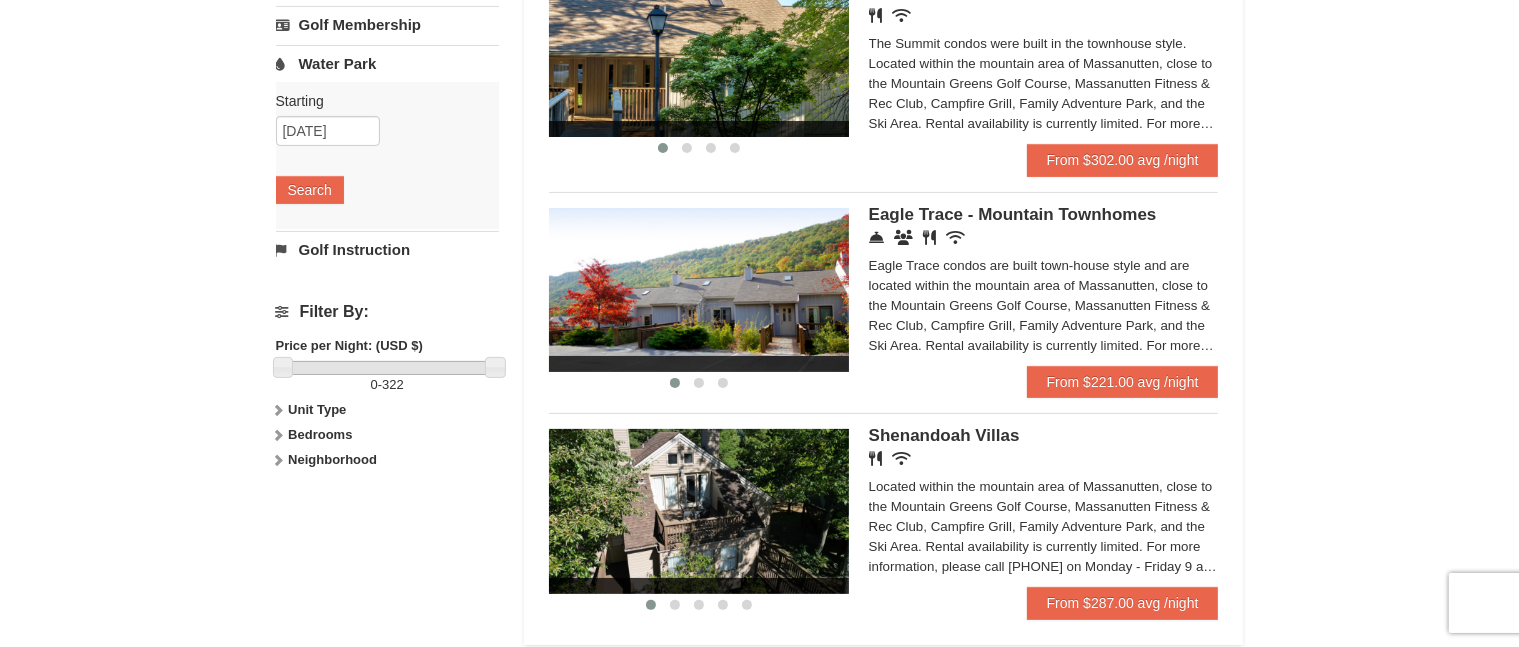 scroll, scrollTop: 500, scrollLeft: 0, axis: vertical 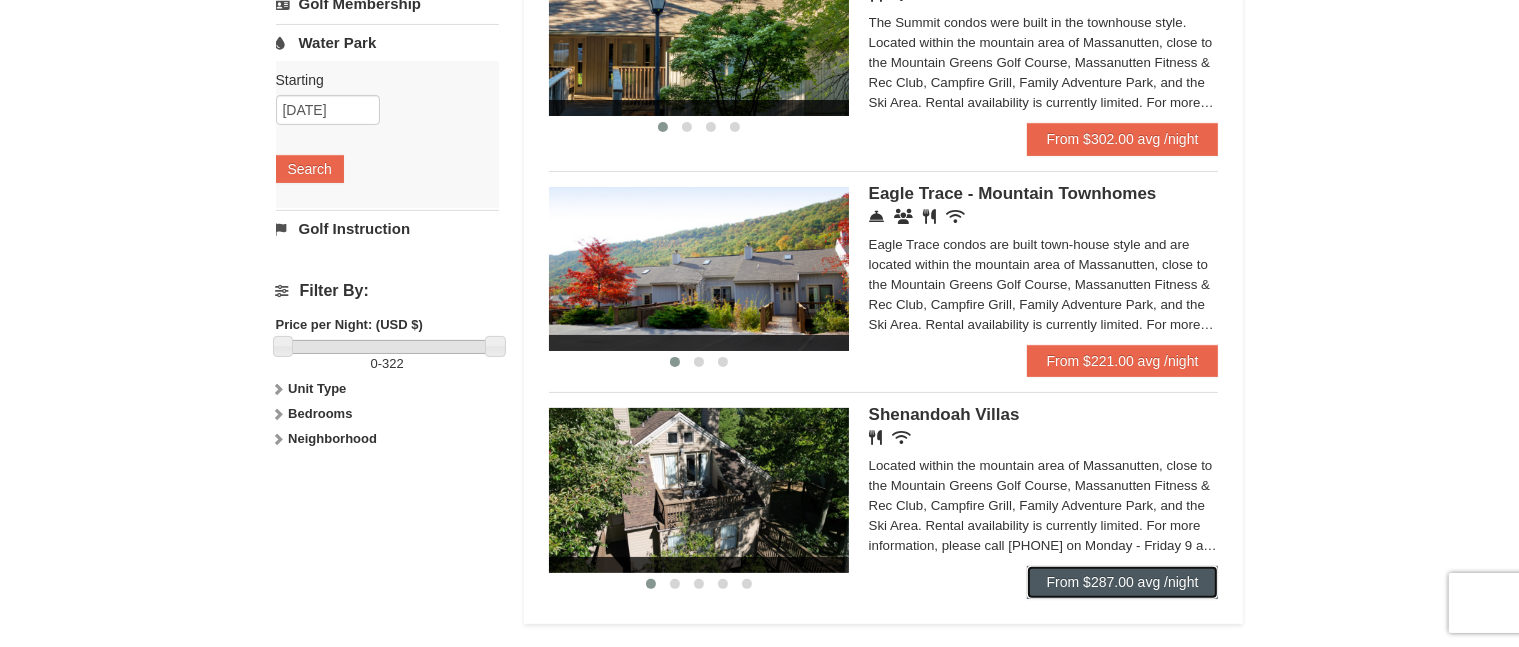 click on "From $287.00 avg /night" at bounding box center (1123, 582) 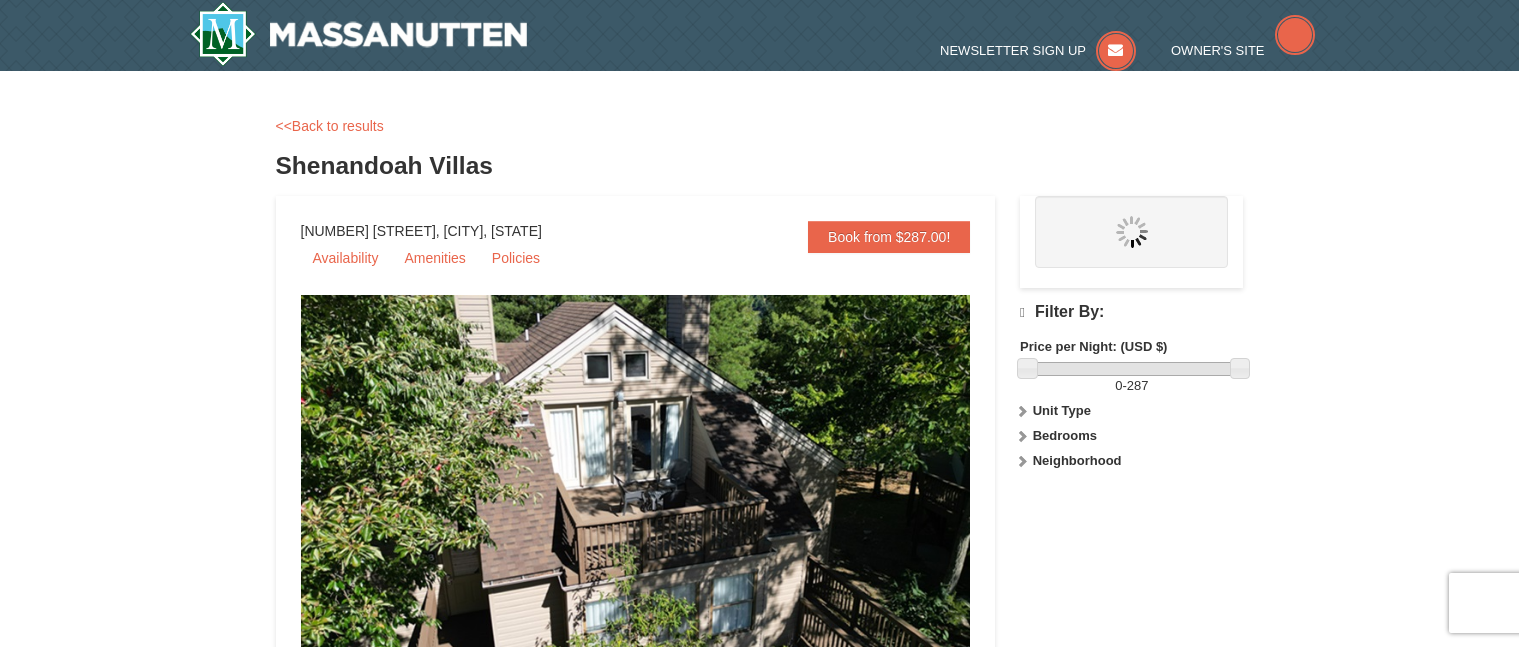 scroll, scrollTop: 0, scrollLeft: 0, axis: both 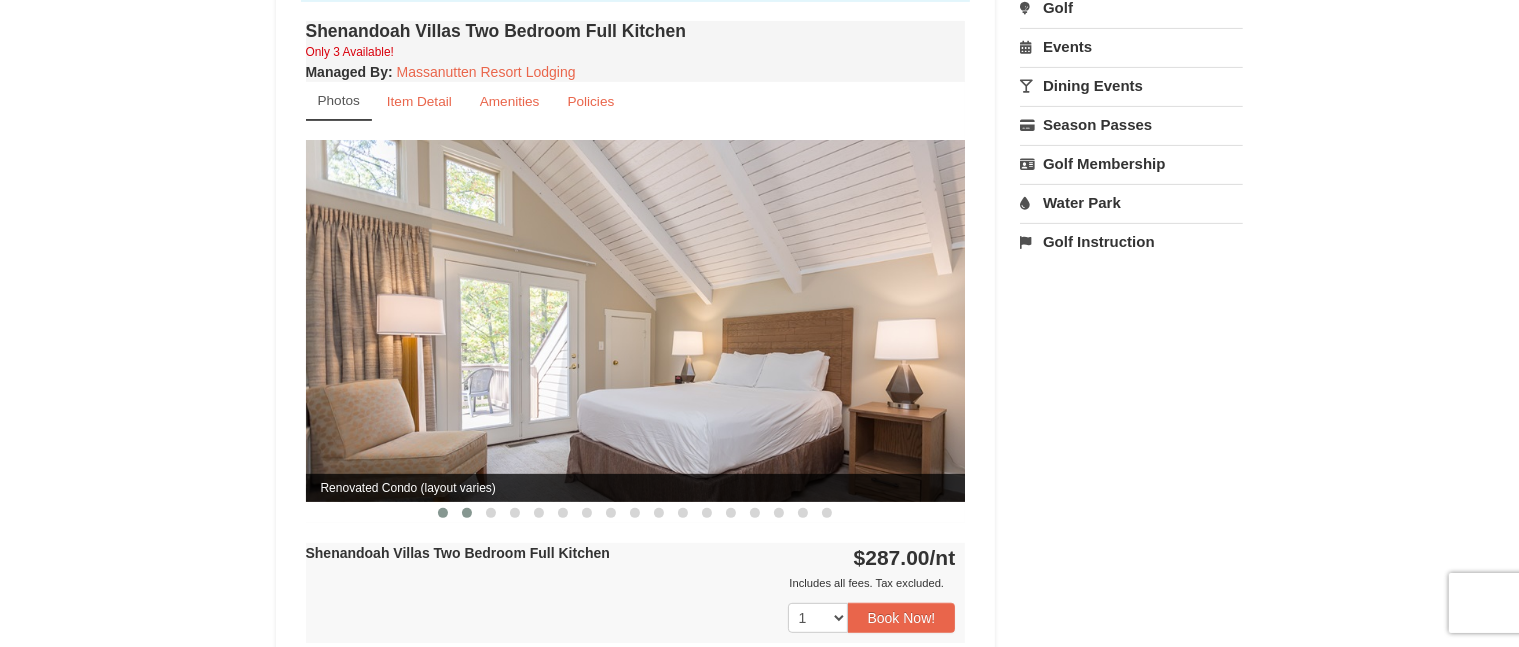 click at bounding box center [467, 513] 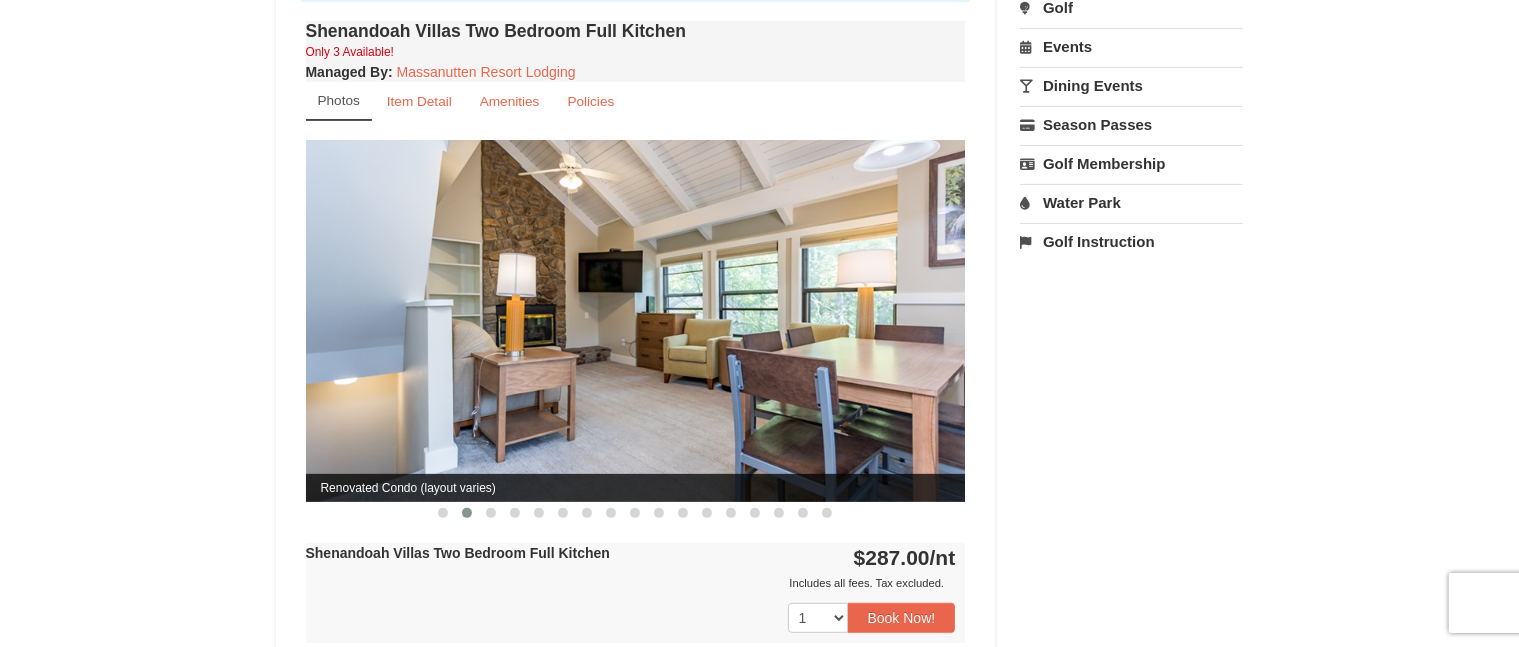 click at bounding box center [636, 320] 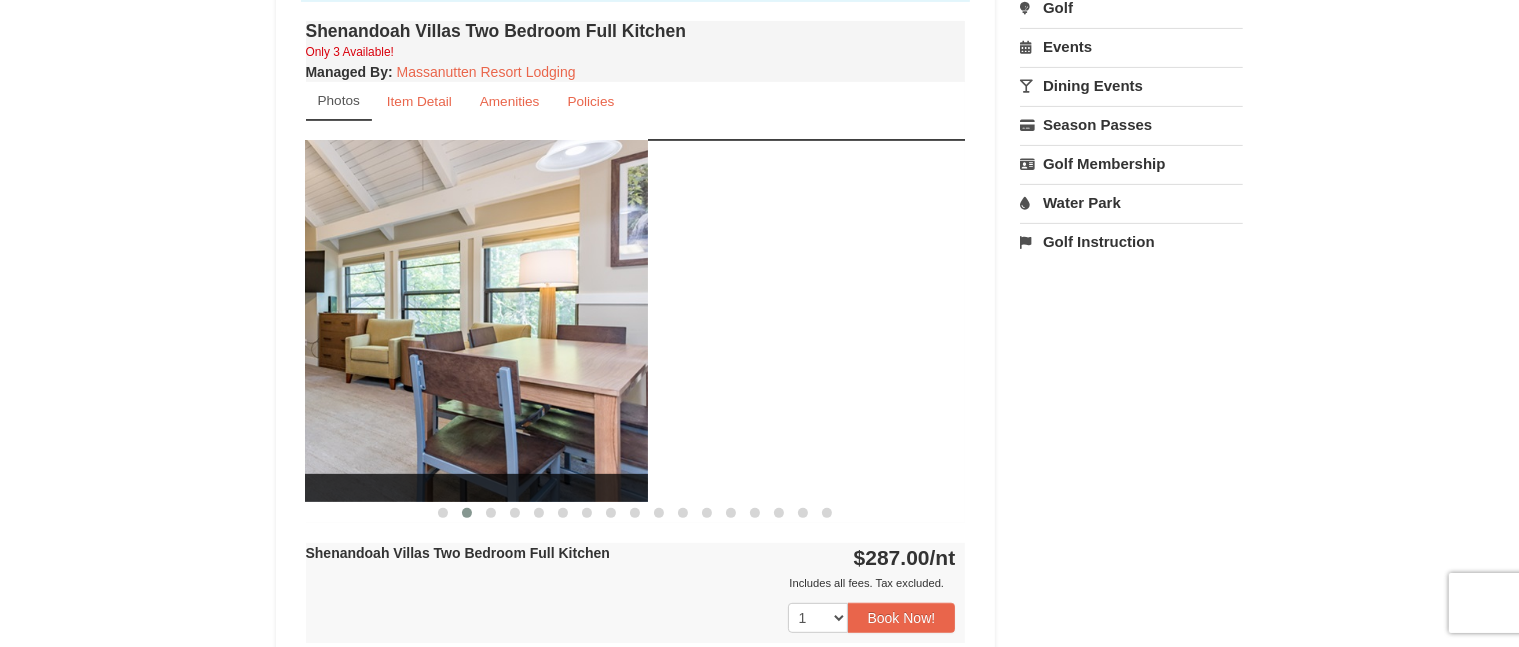 drag, startPoint x: 668, startPoint y: 370, endPoint x: 611, endPoint y: 388, distance: 59.77458 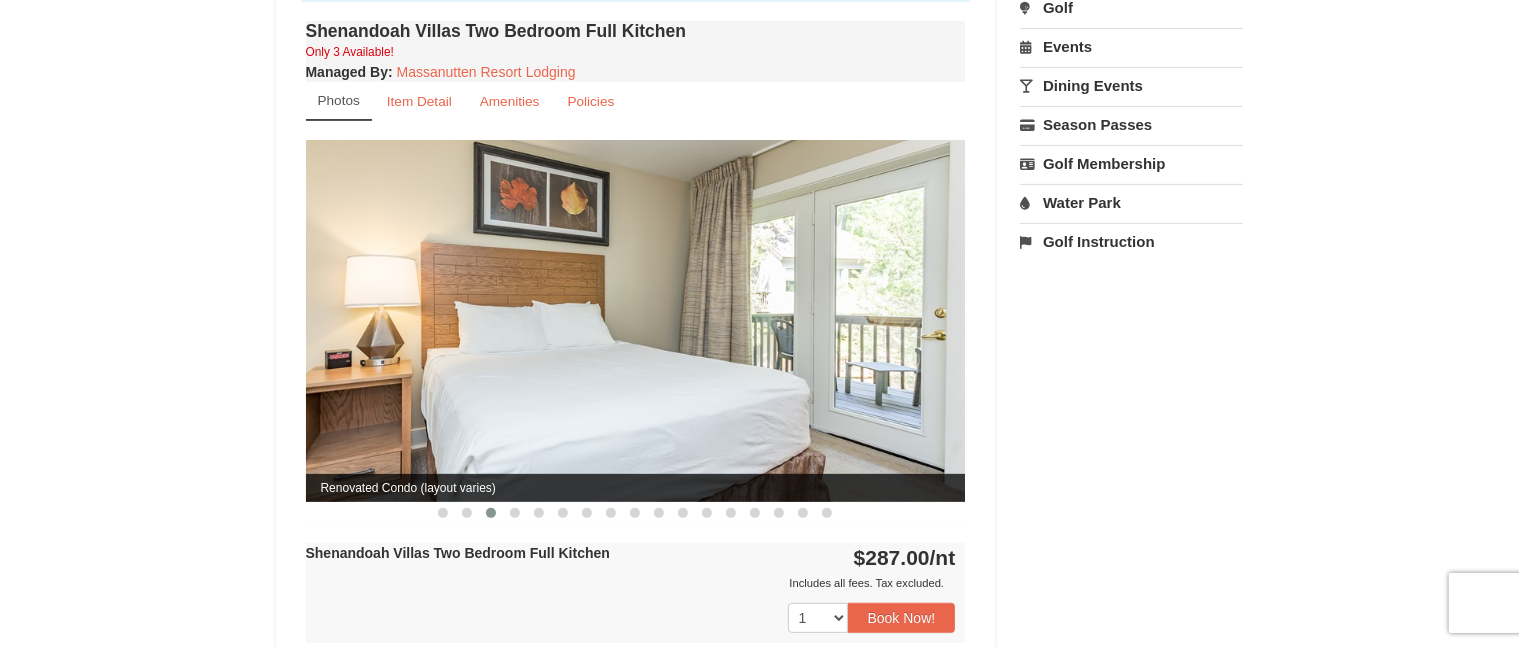 drag, startPoint x: 831, startPoint y: 326, endPoint x: 388, endPoint y: 459, distance: 462.53433 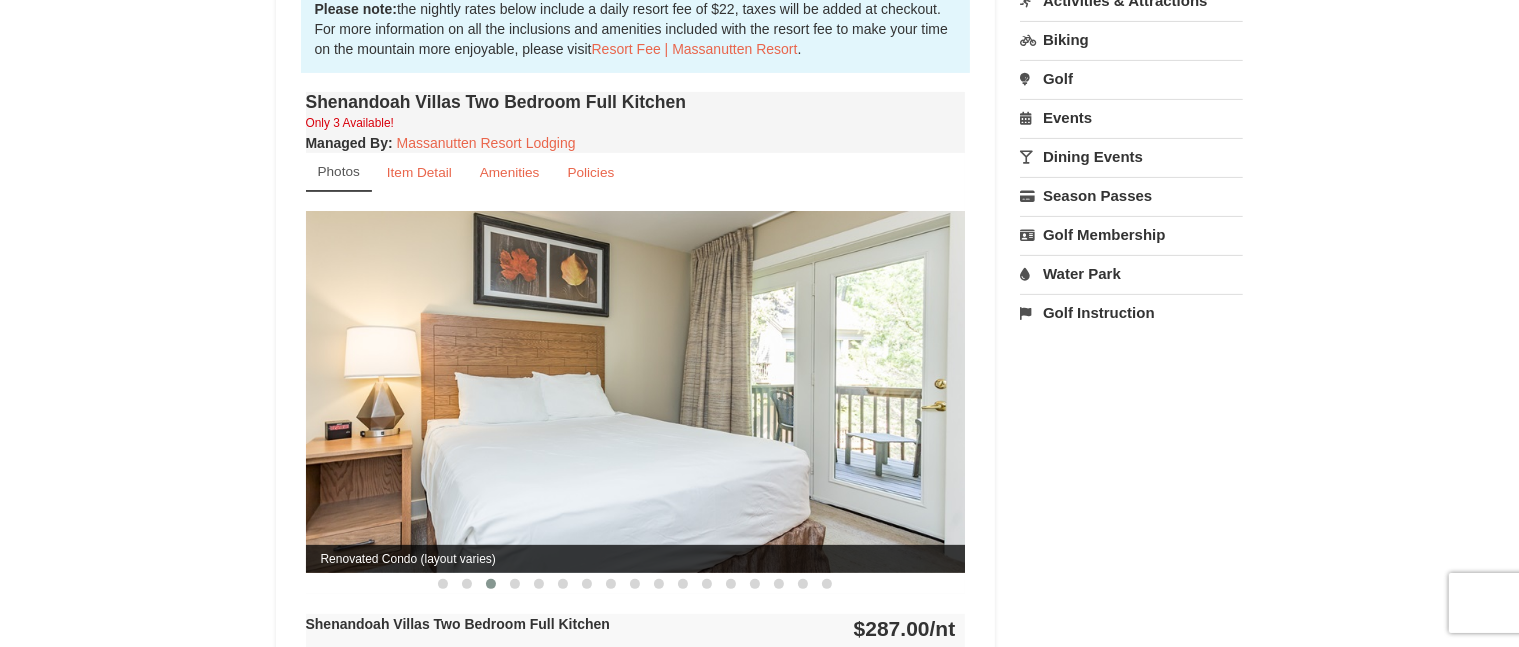 scroll, scrollTop: 500, scrollLeft: 0, axis: vertical 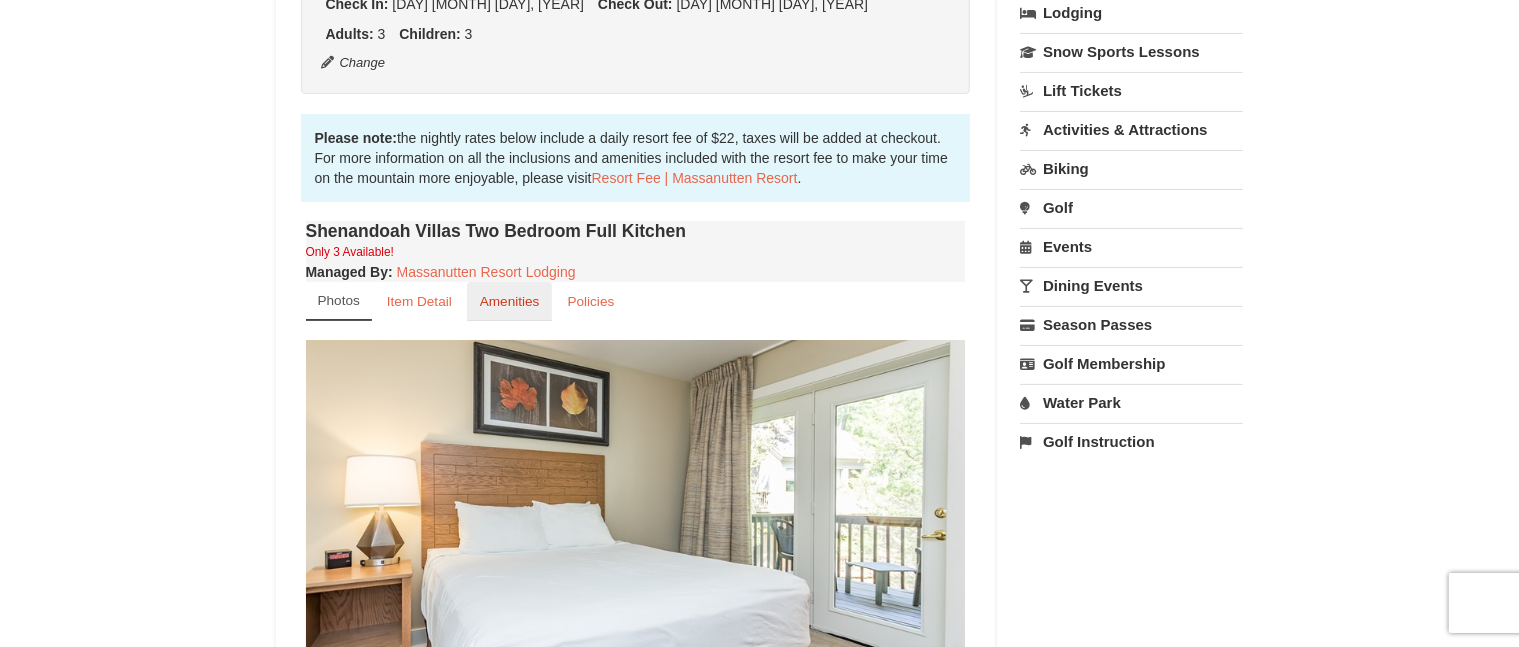click on "Amenities" at bounding box center [510, 301] 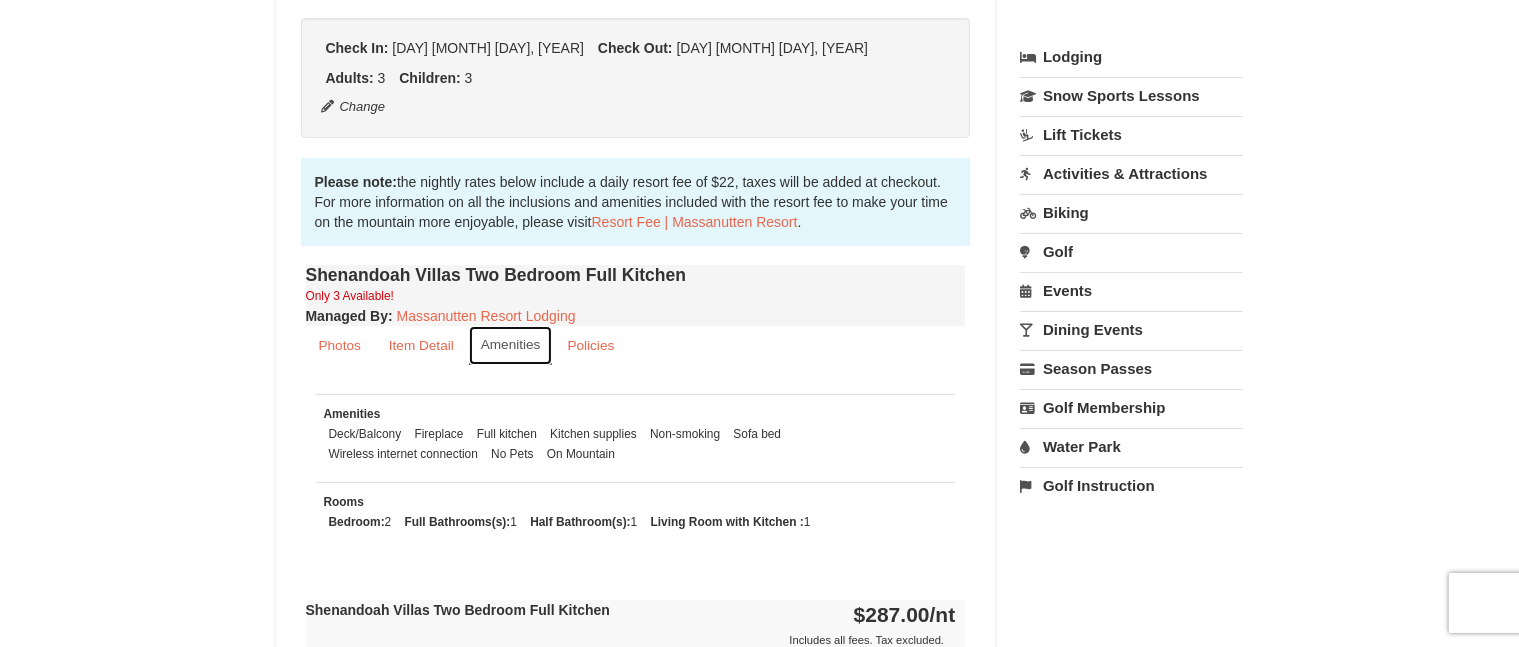 scroll, scrollTop: 400, scrollLeft: 0, axis: vertical 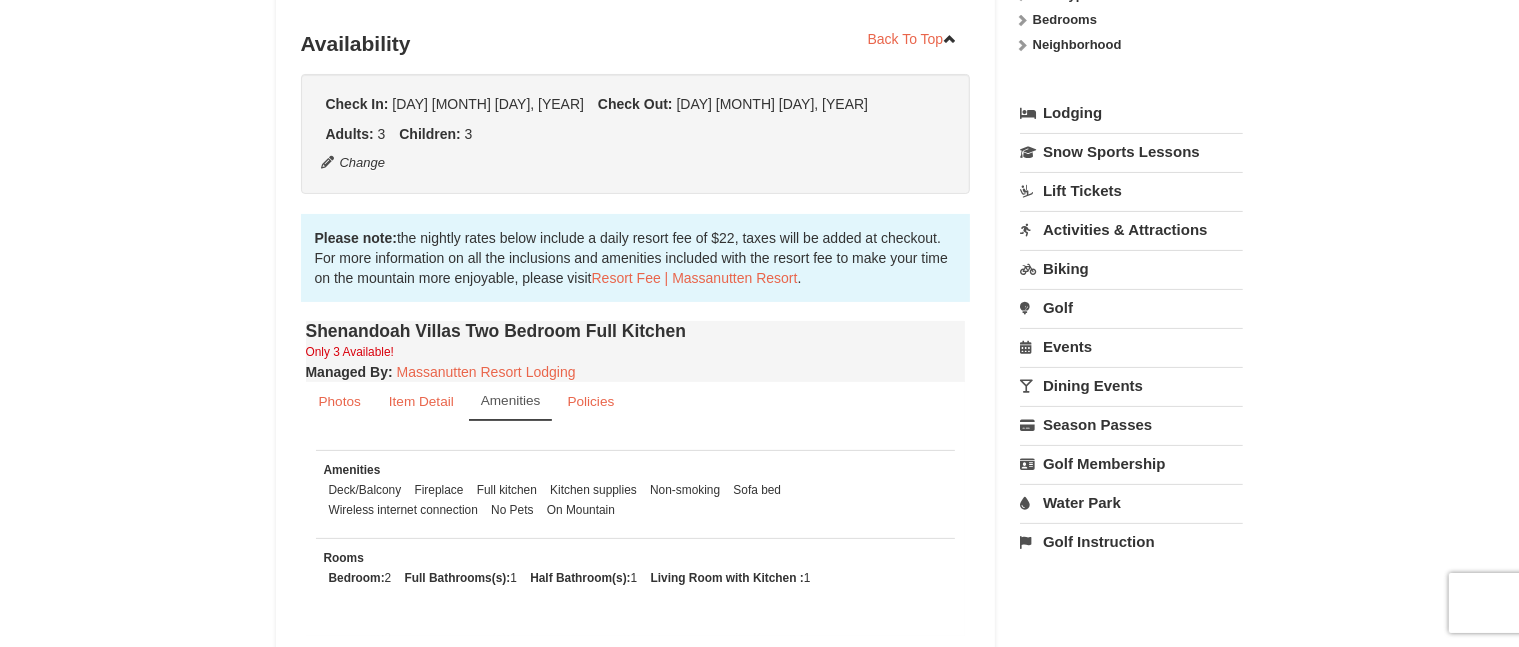 click on "Water Park" at bounding box center (1131, 502) 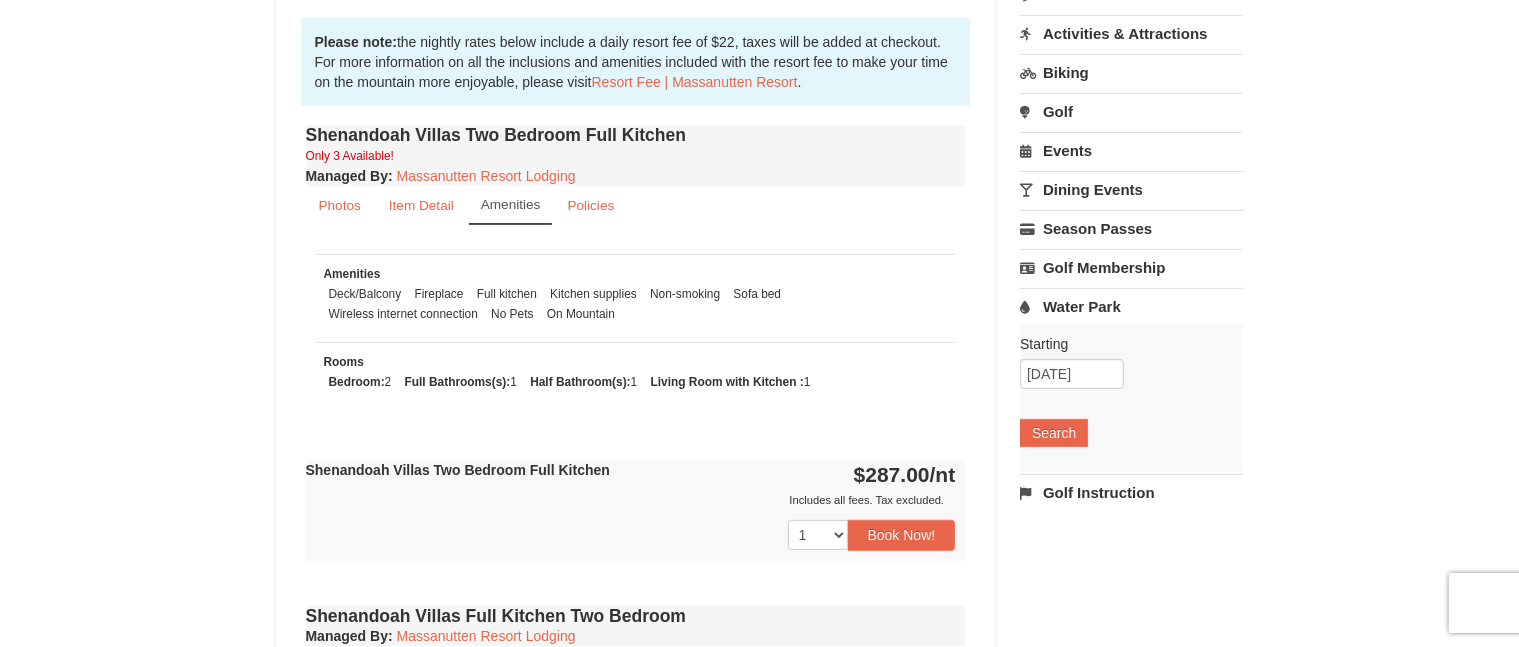 scroll, scrollTop: 600, scrollLeft: 0, axis: vertical 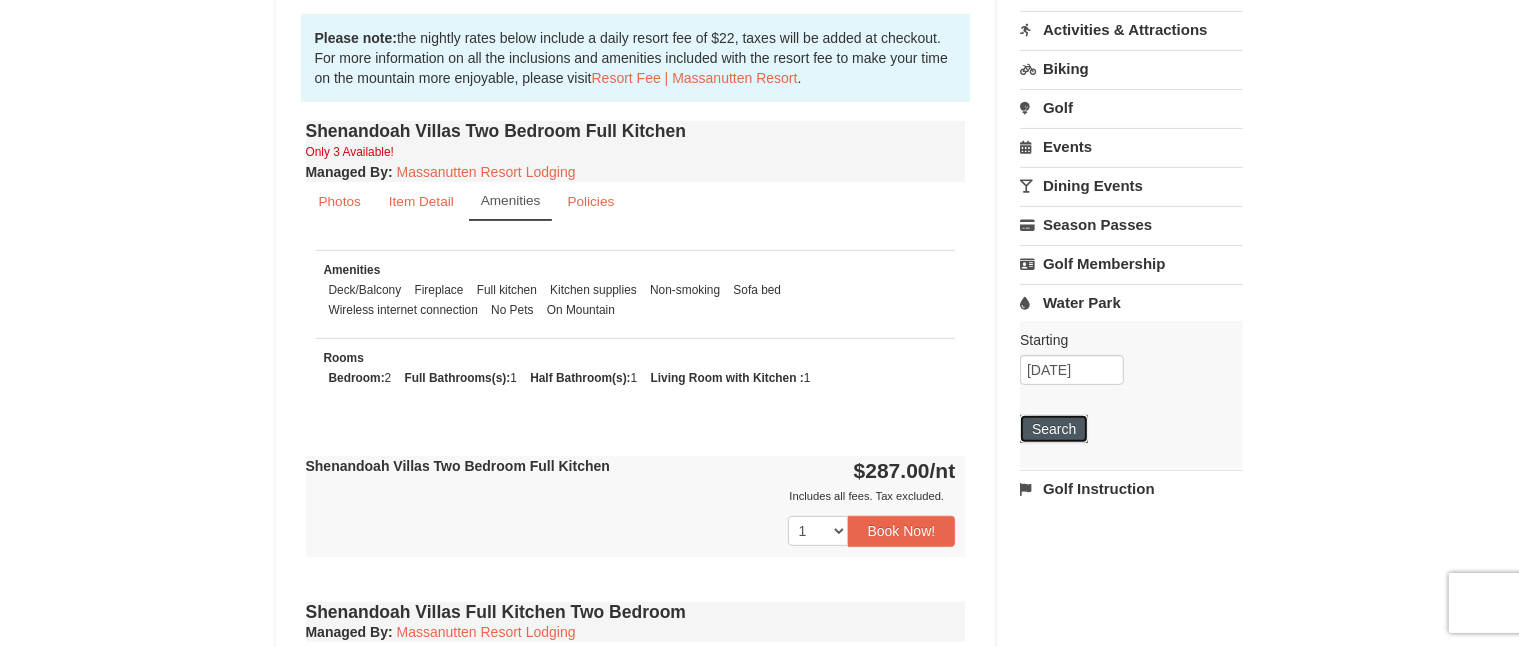 click on "Search" at bounding box center (1054, 429) 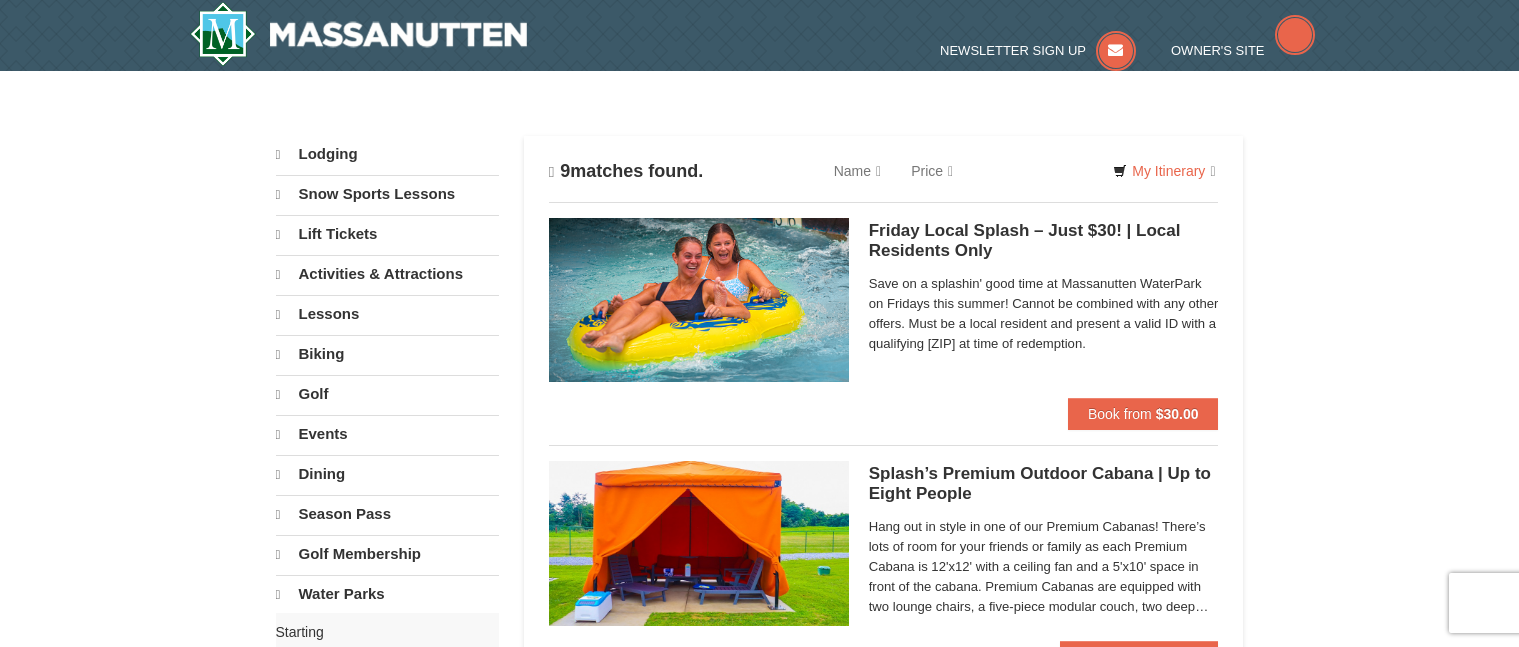 scroll, scrollTop: 0, scrollLeft: 0, axis: both 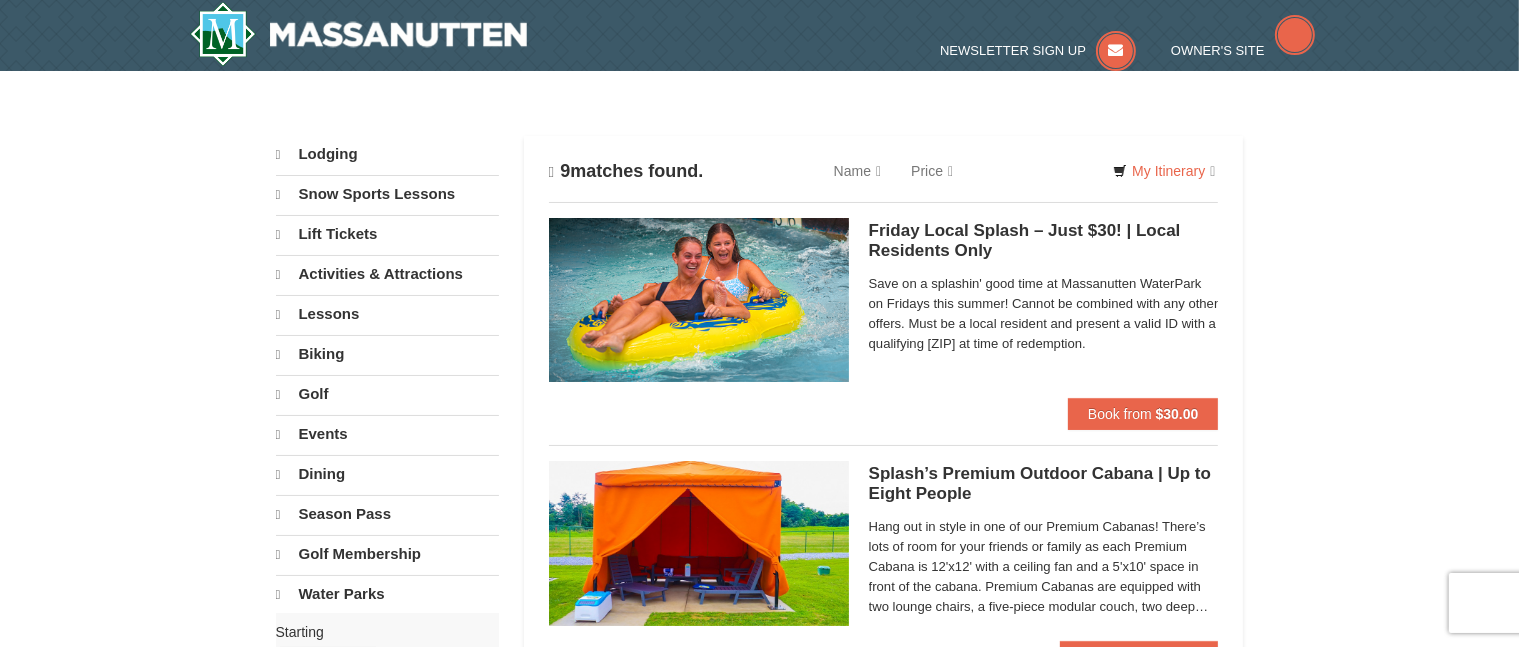 select on "8" 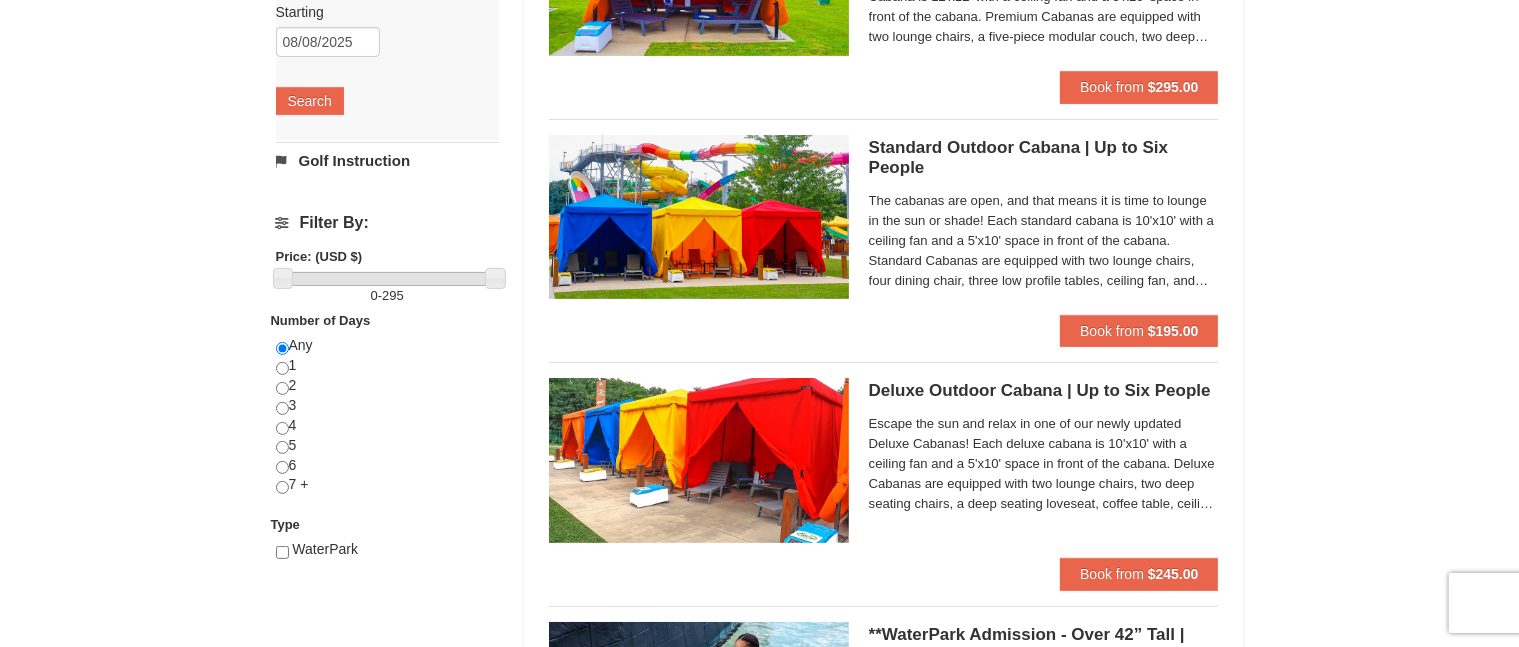 scroll, scrollTop: 0, scrollLeft: 0, axis: both 